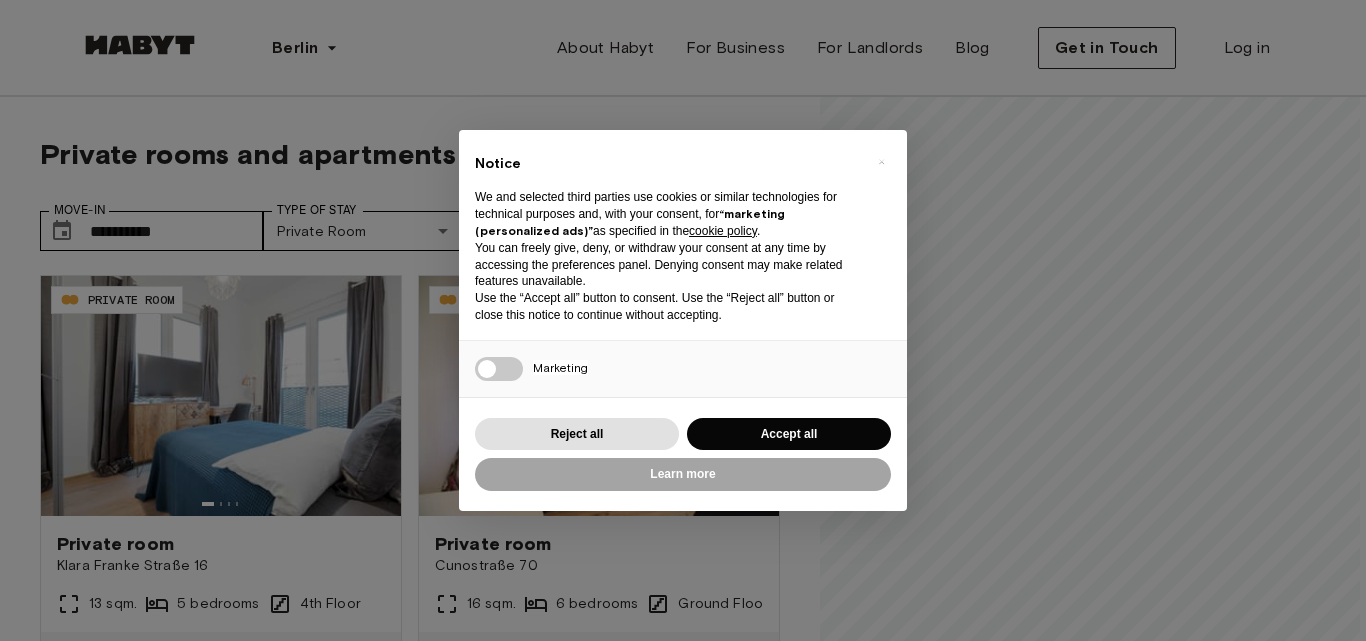 scroll, scrollTop: 0, scrollLeft: 0, axis: both 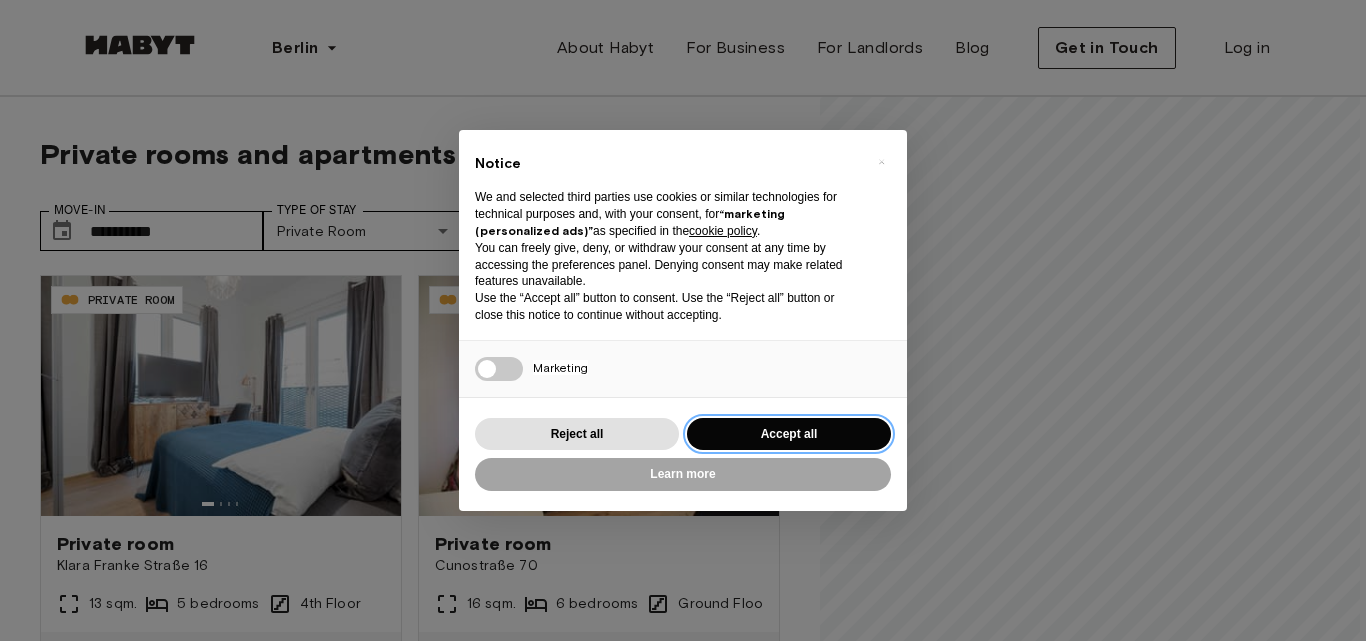 click on "Accept all" at bounding box center [789, 434] 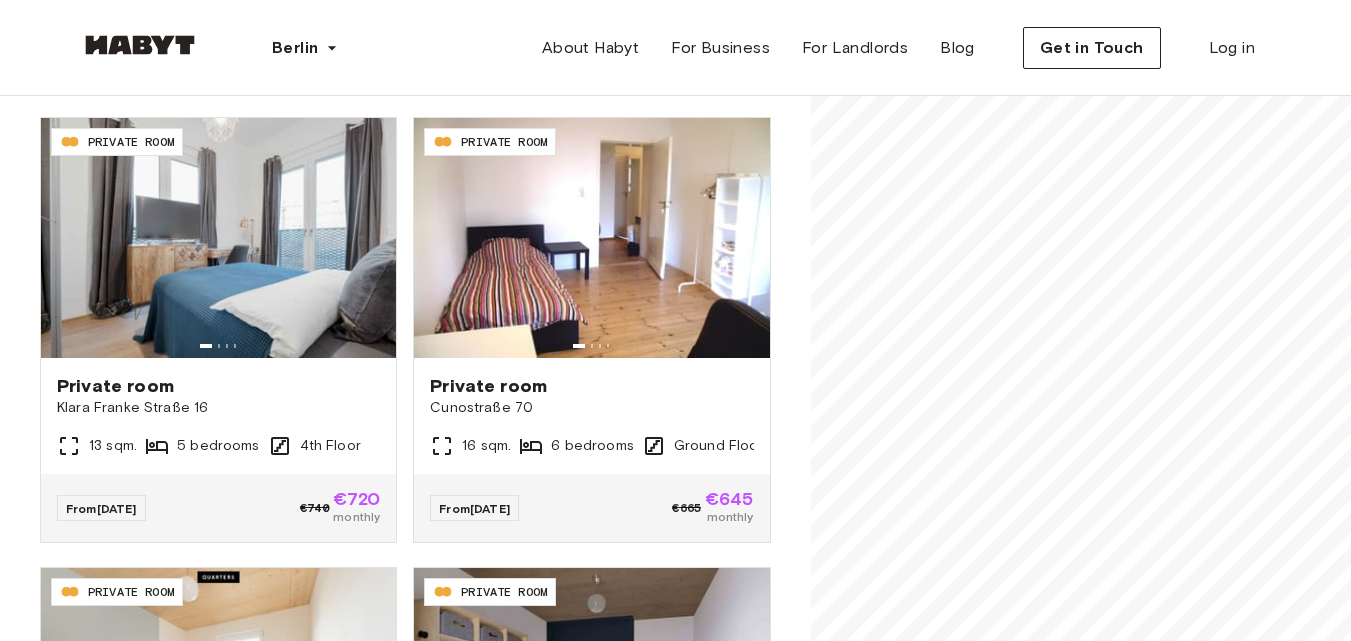 scroll, scrollTop: 165, scrollLeft: 0, axis: vertical 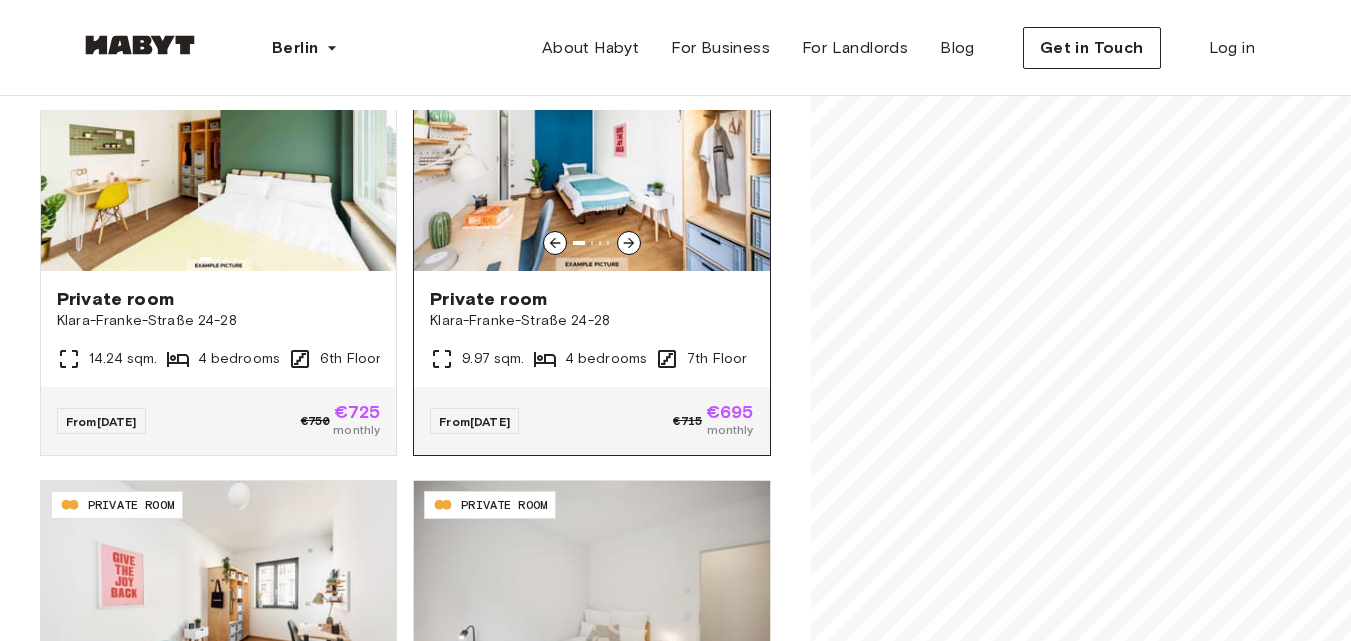 click at bounding box center [591, 243] 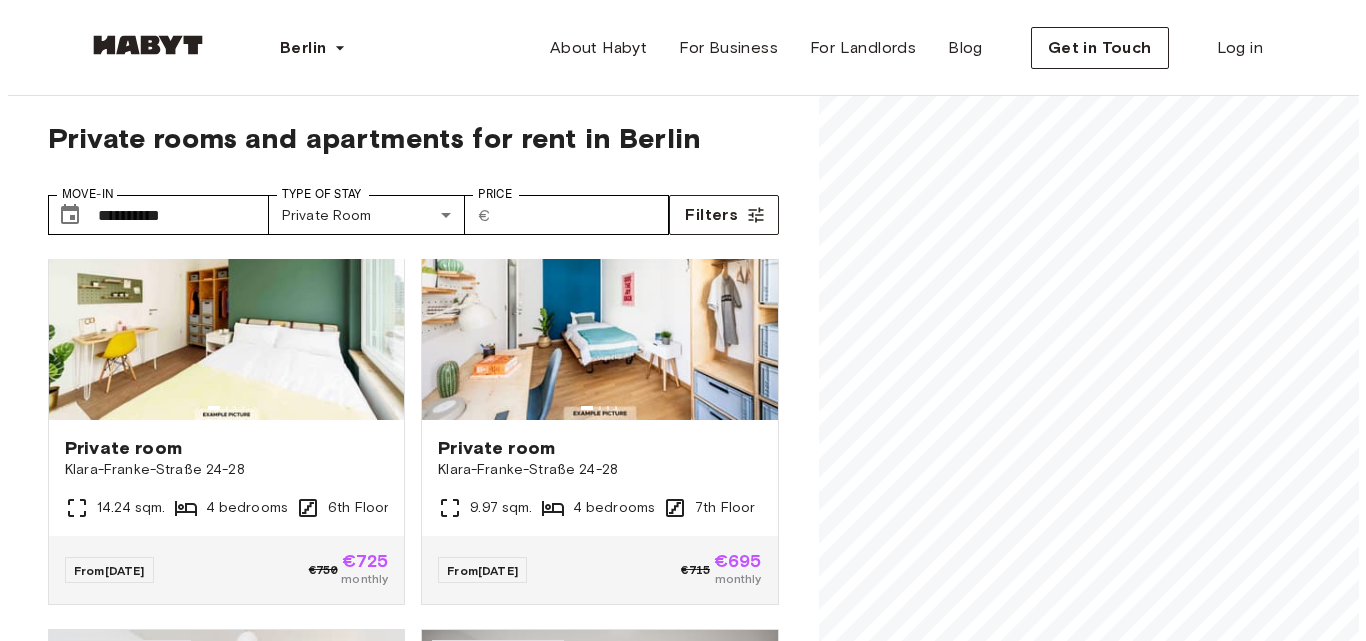 scroll, scrollTop: 0, scrollLeft: 0, axis: both 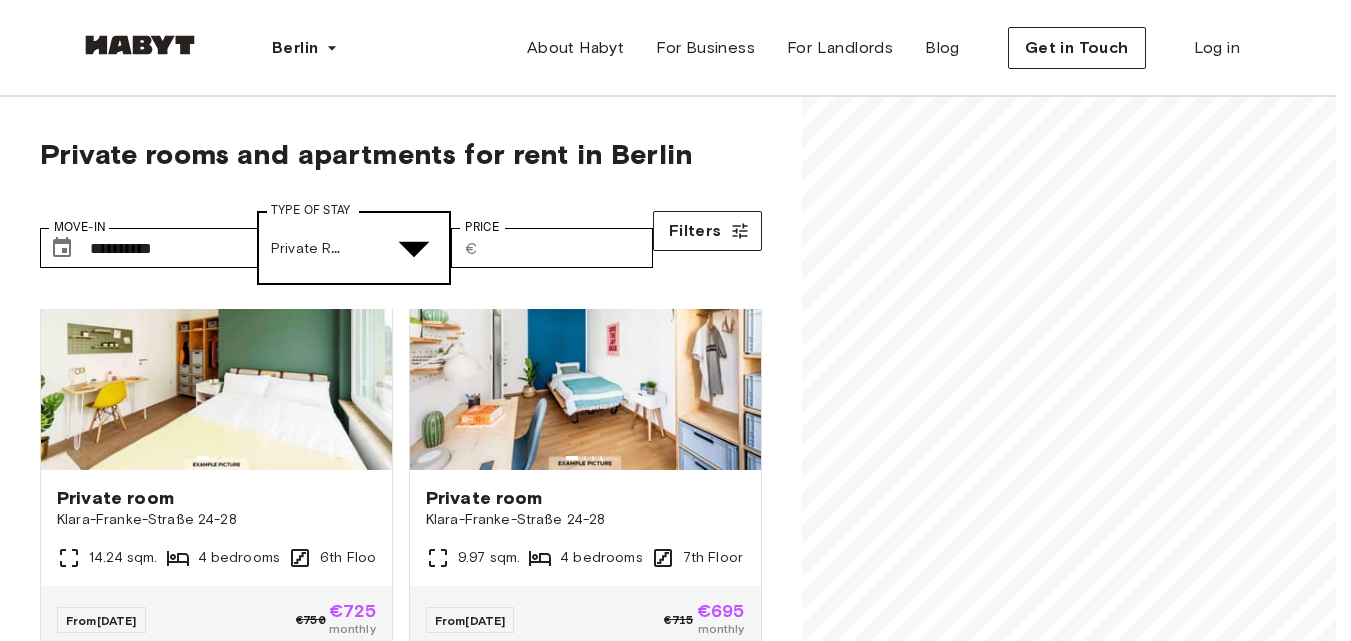 click on "**********" at bounding box center (675, 2606) 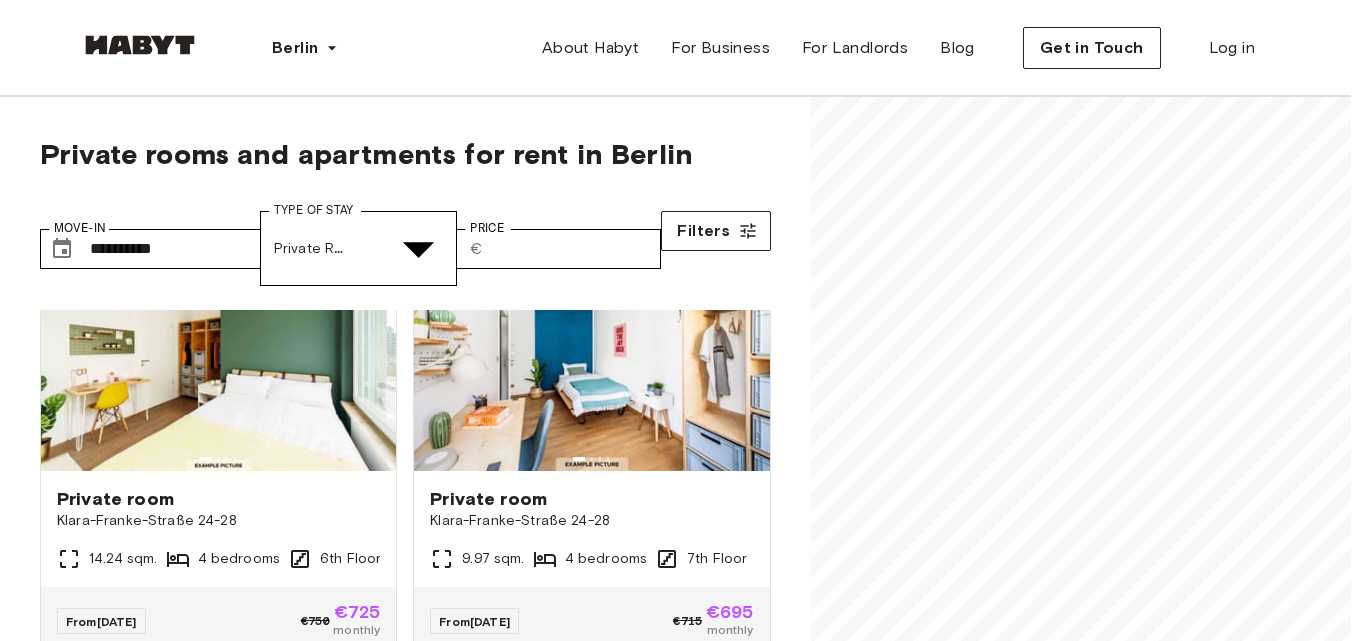 click on "Shared Room" at bounding box center [695, 5006] 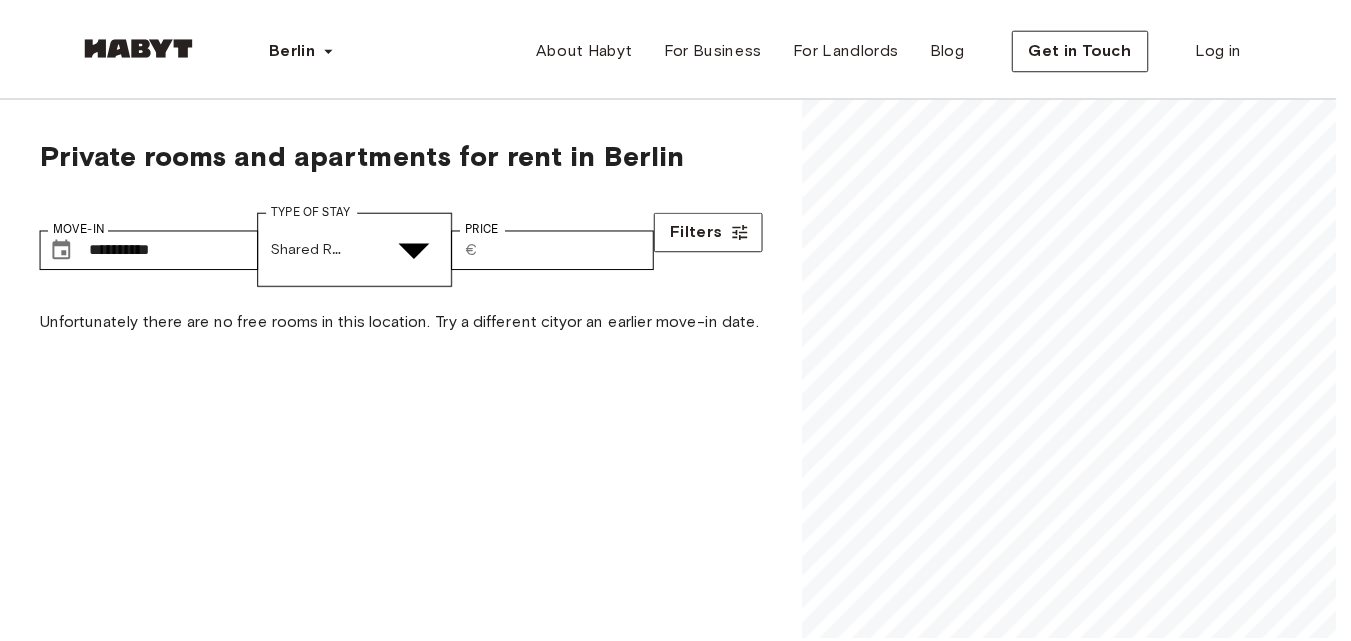 scroll, scrollTop: 0, scrollLeft: 0, axis: both 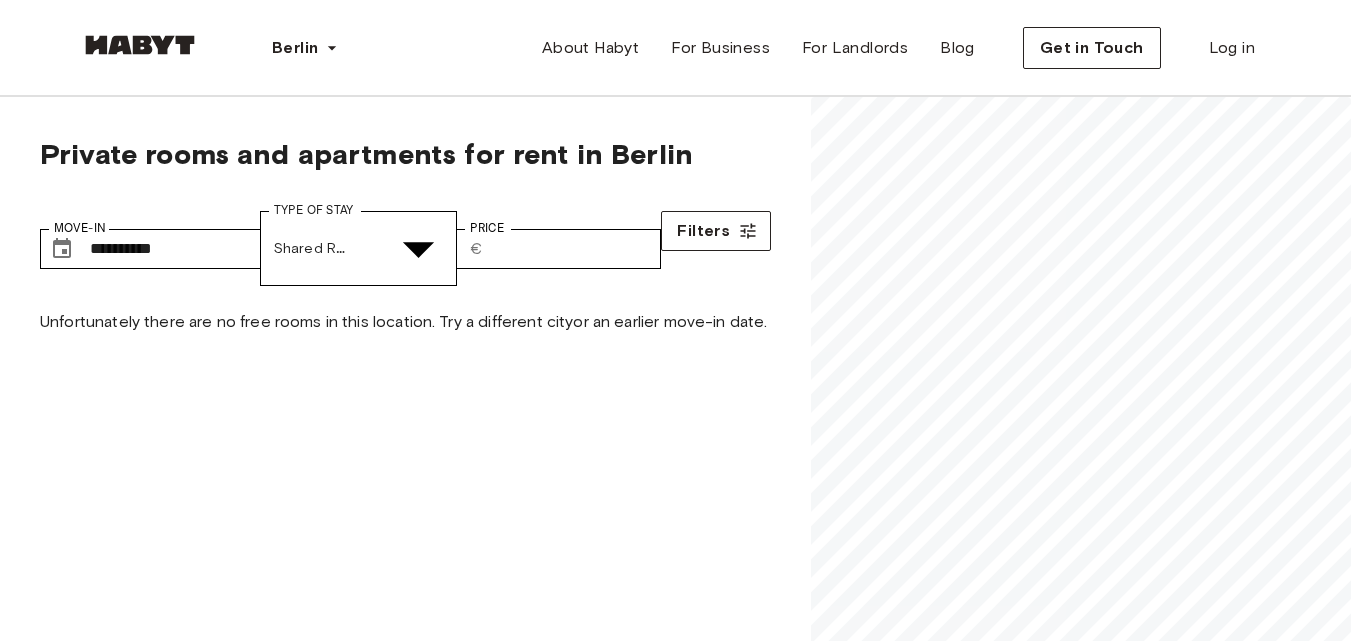 click at bounding box center (675, 4844) 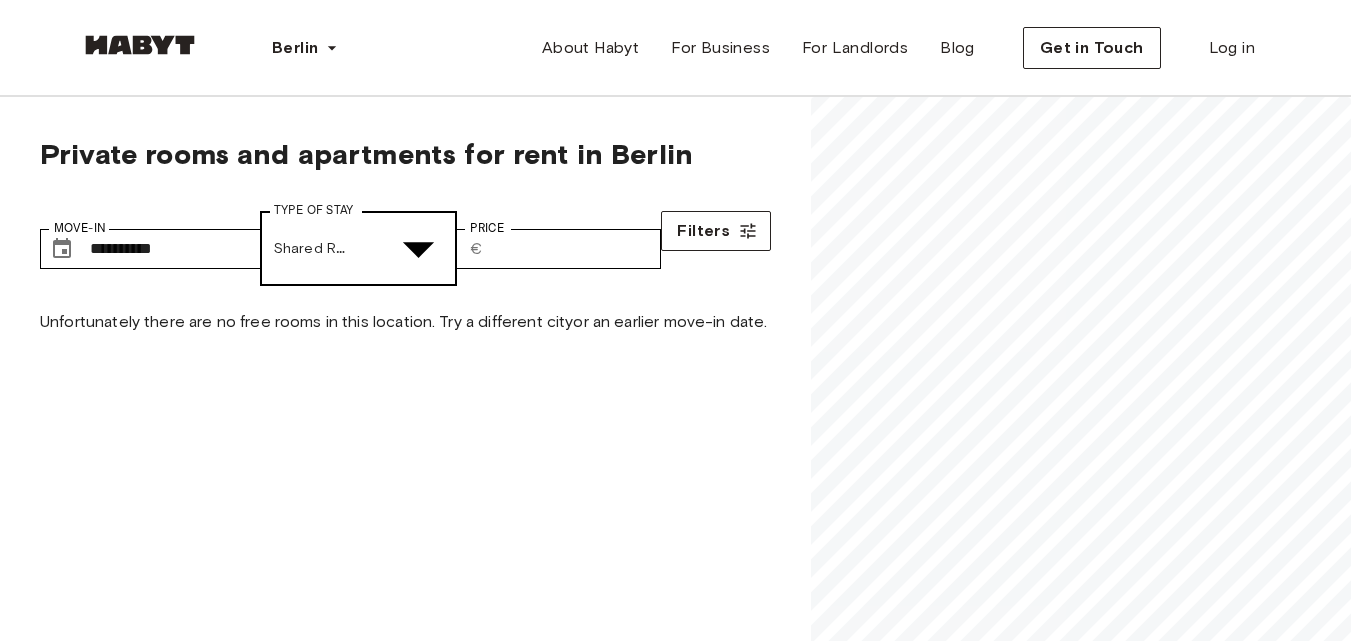 click on "**********" at bounding box center [683, 2608] 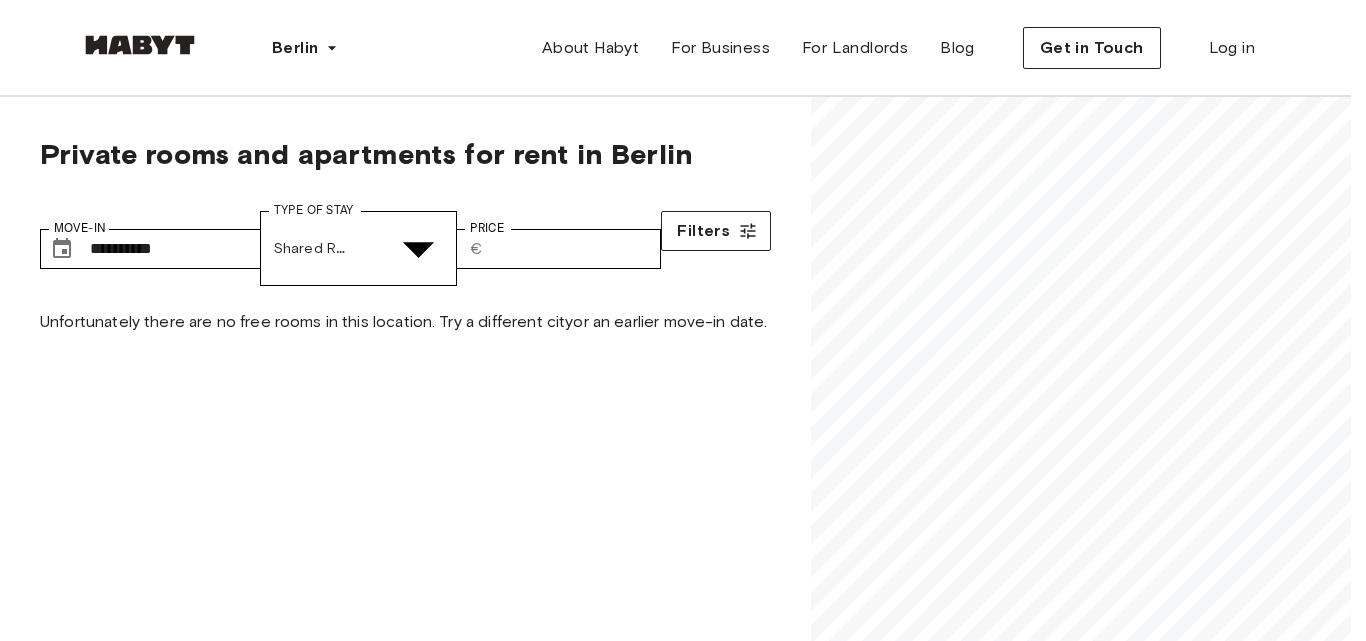 click on "Private apartment" at bounding box center (695, 5117) 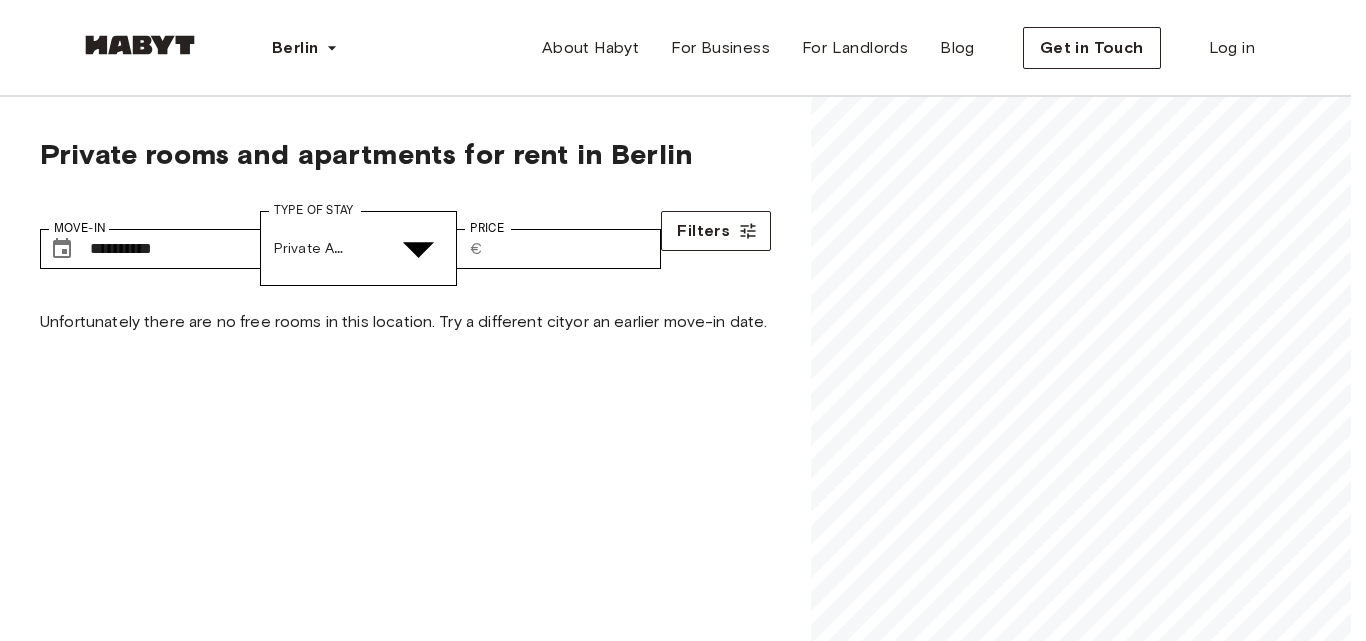click at bounding box center [675, 4844] 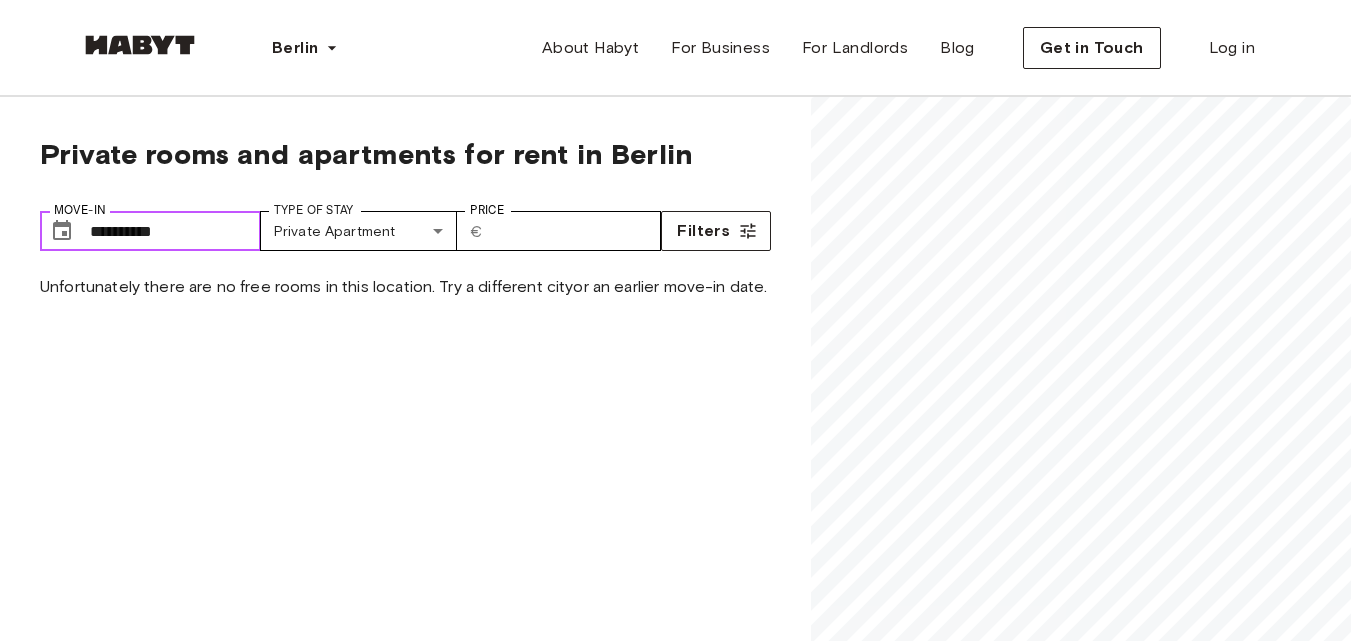 click on "**********" at bounding box center (175, 231) 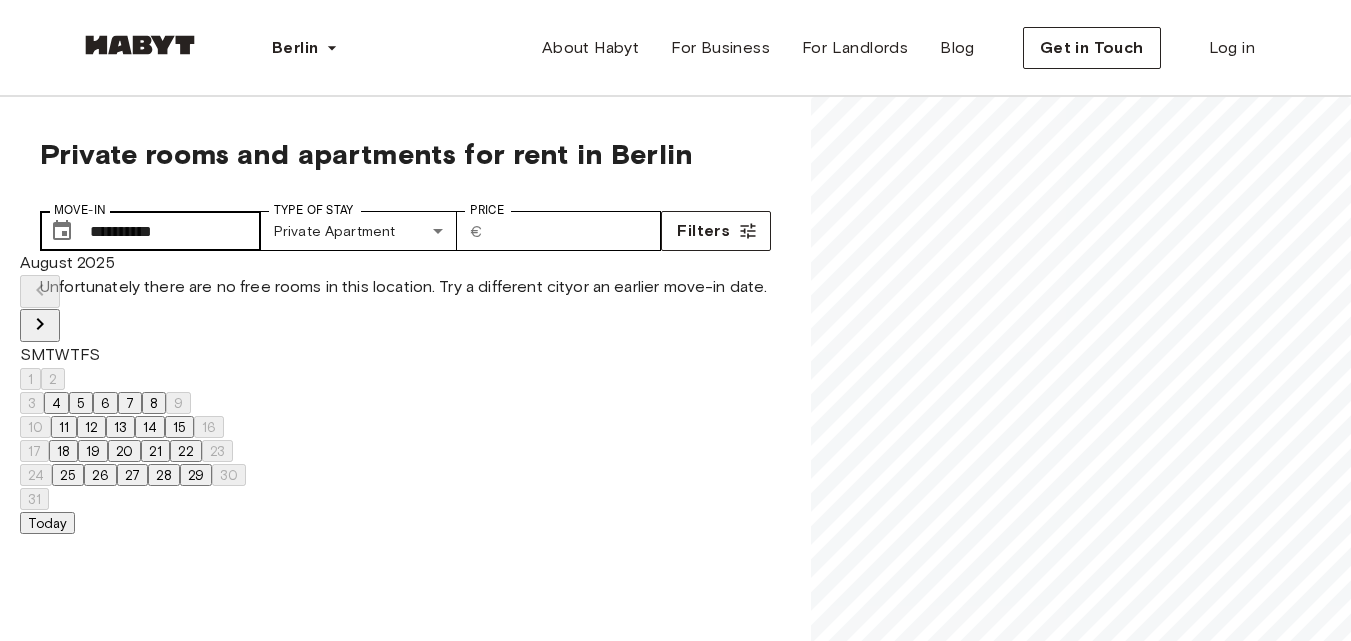 type 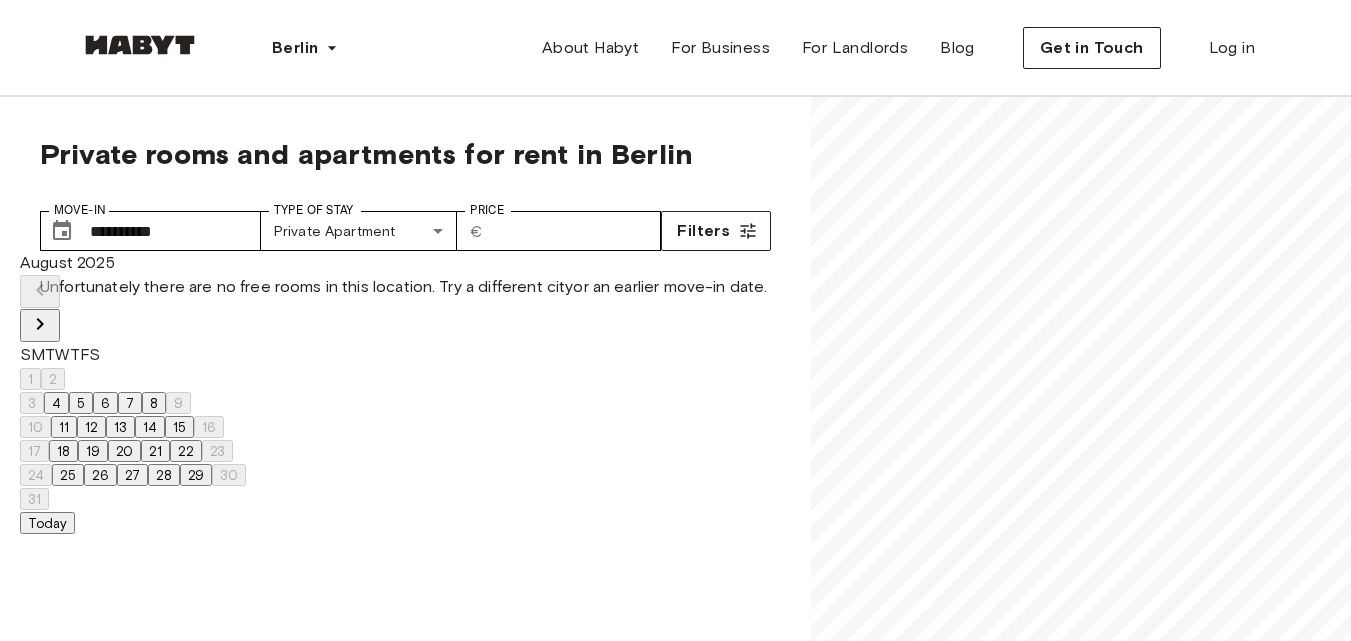 click on "6" at bounding box center (105, 403) 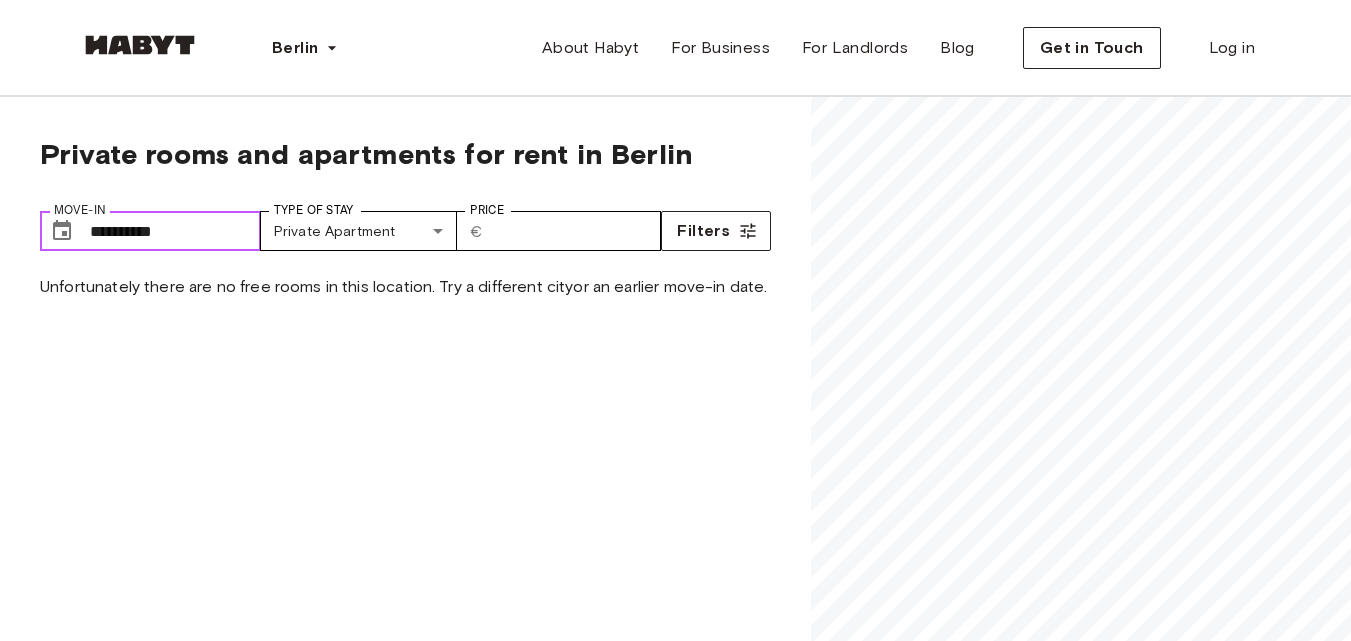 click on "**********" at bounding box center (175, 231) 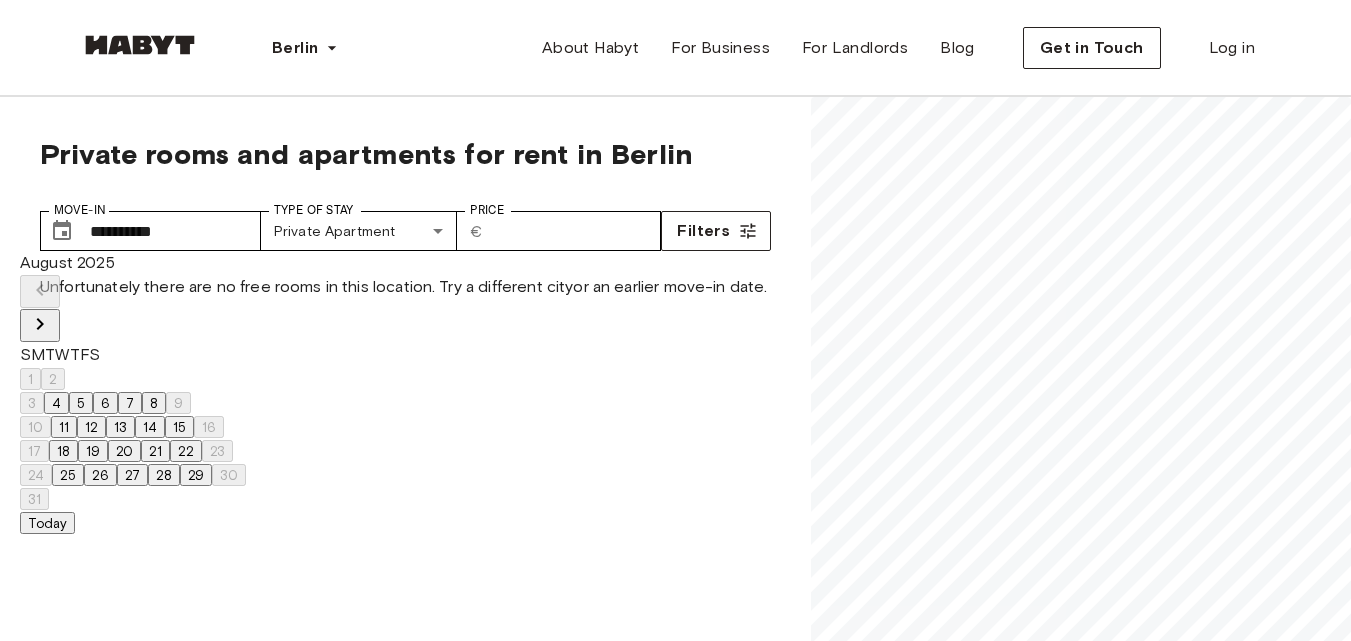 click on "8" at bounding box center [154, 403] 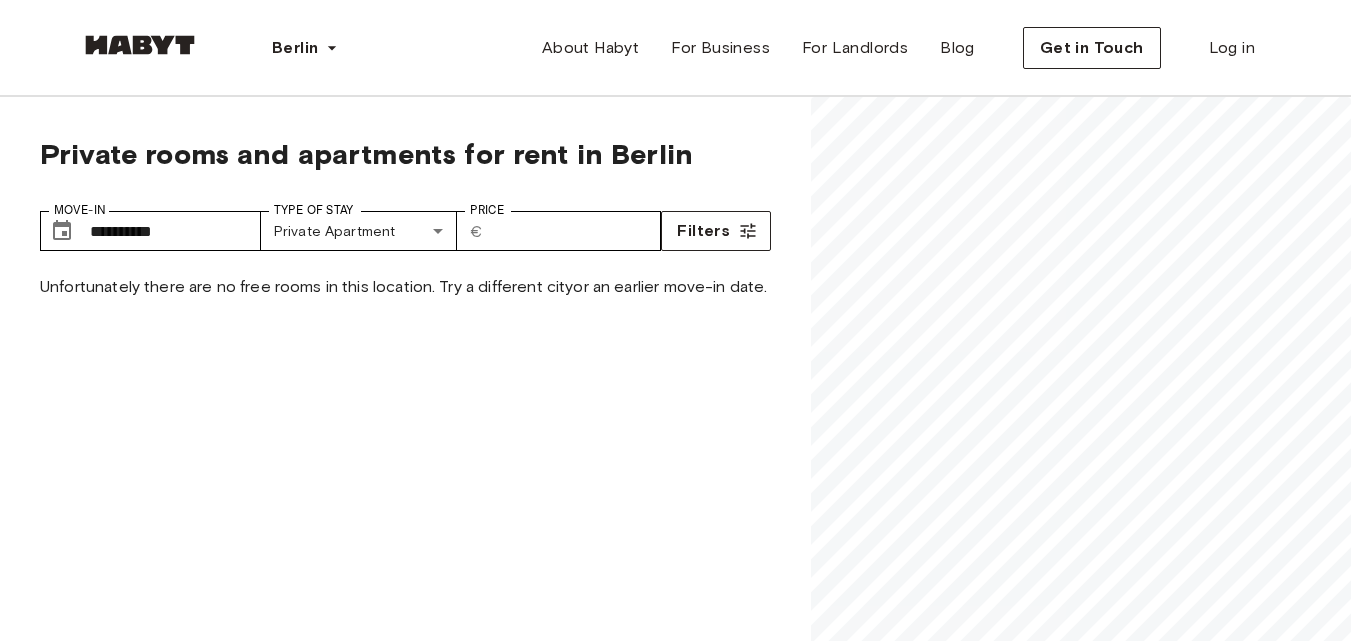 click on "Unfortunately there are no free rooms in this location. Try a   different city  or an   earlier move-in date ." at bounding box center (405, 595) 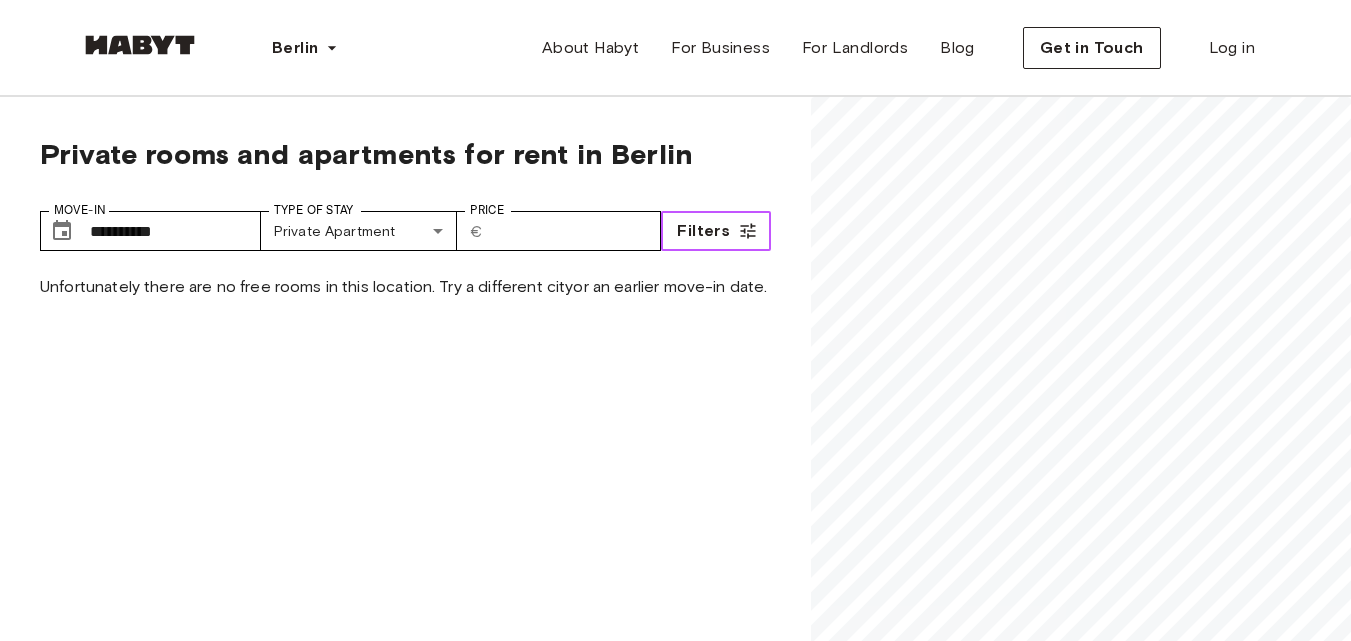 click on "Filters" at bounding box center (716, 231) 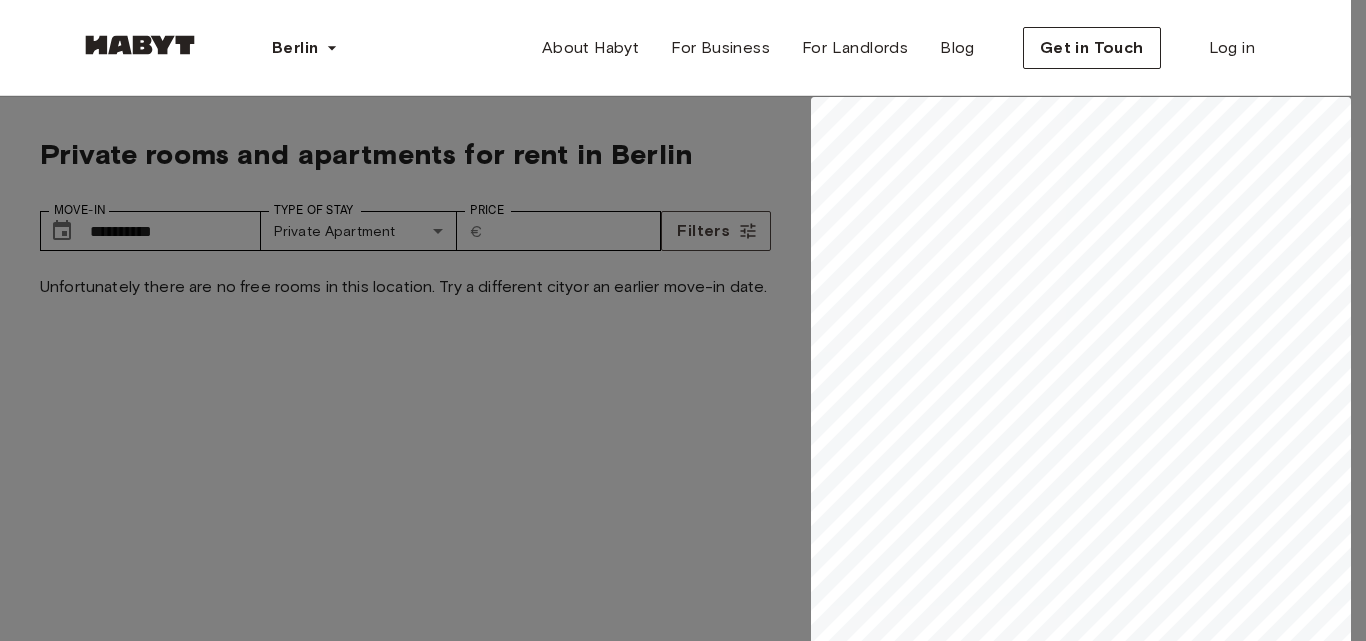type on "***" 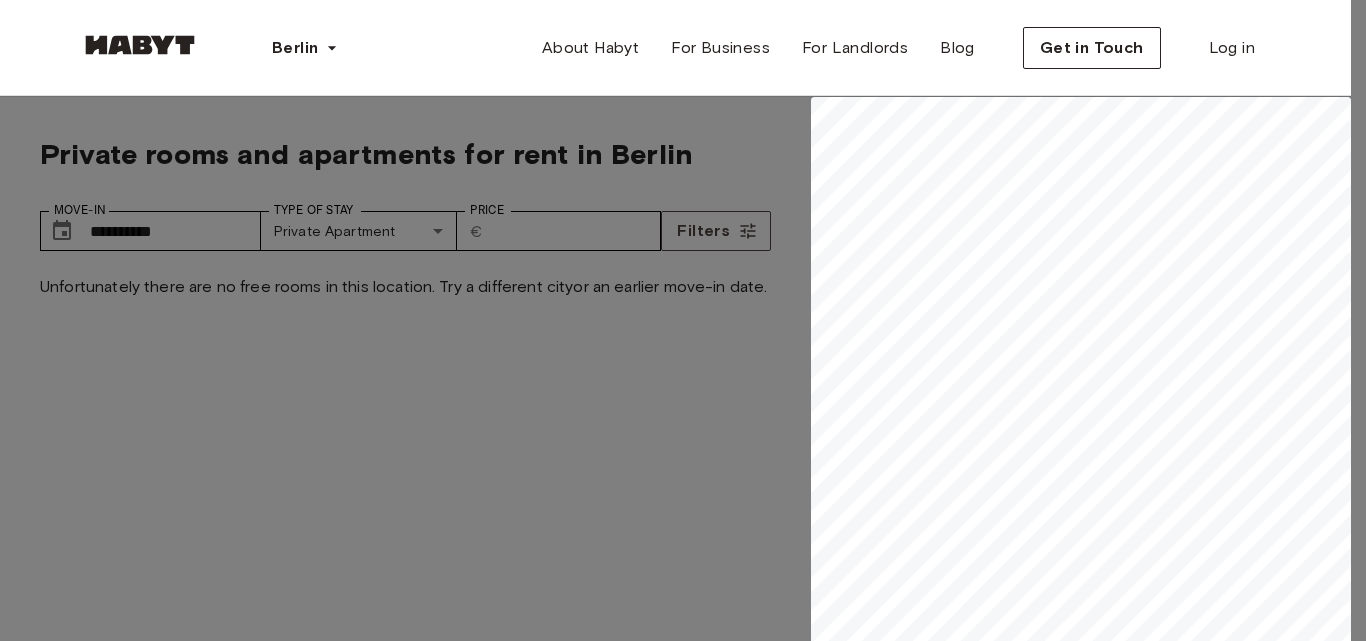 drag, startPoint x: 1019, startPoint y: 534, endPoint x: 683, endPoint y: 526, distance: 336.0952 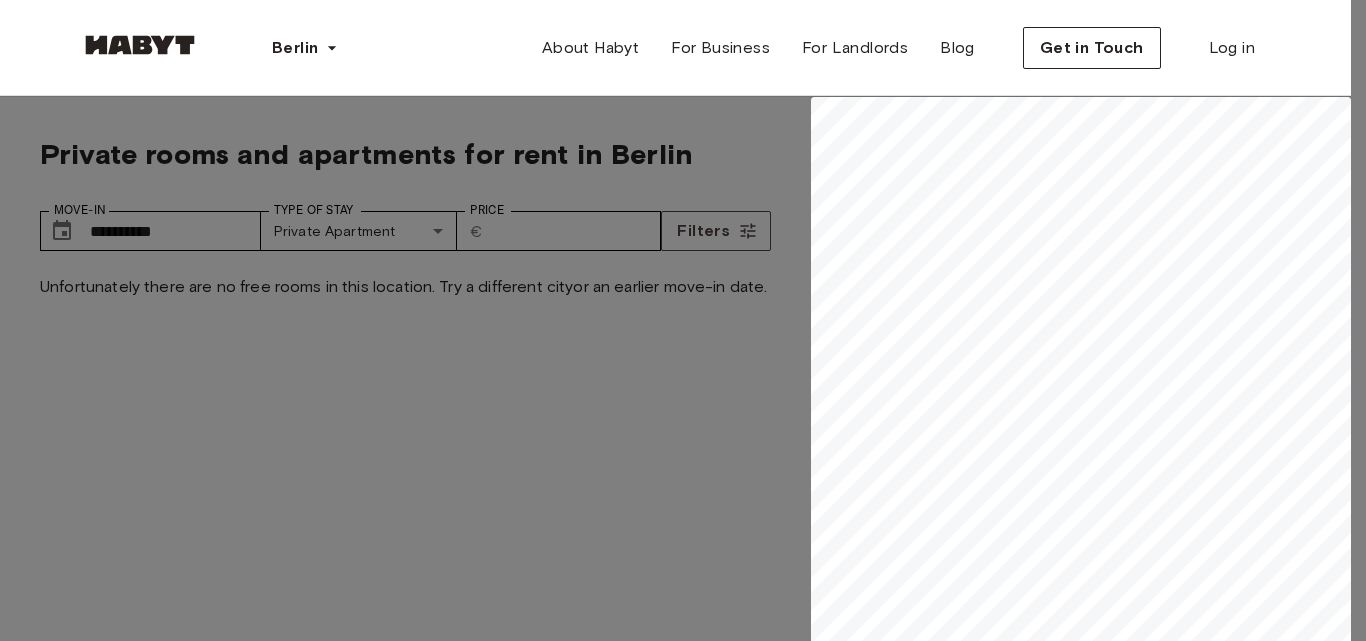 click at bounding box center [683, 320] 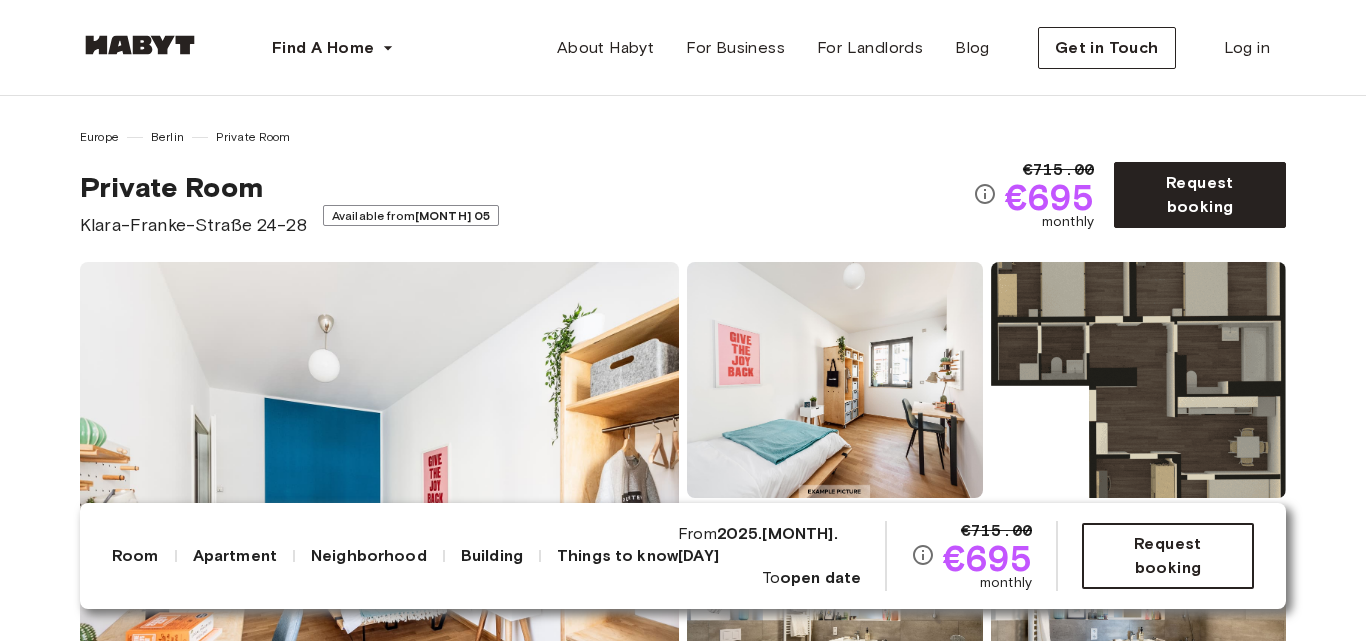 scroll, scrollTop: 0, scrollLeft: 0, axis: both 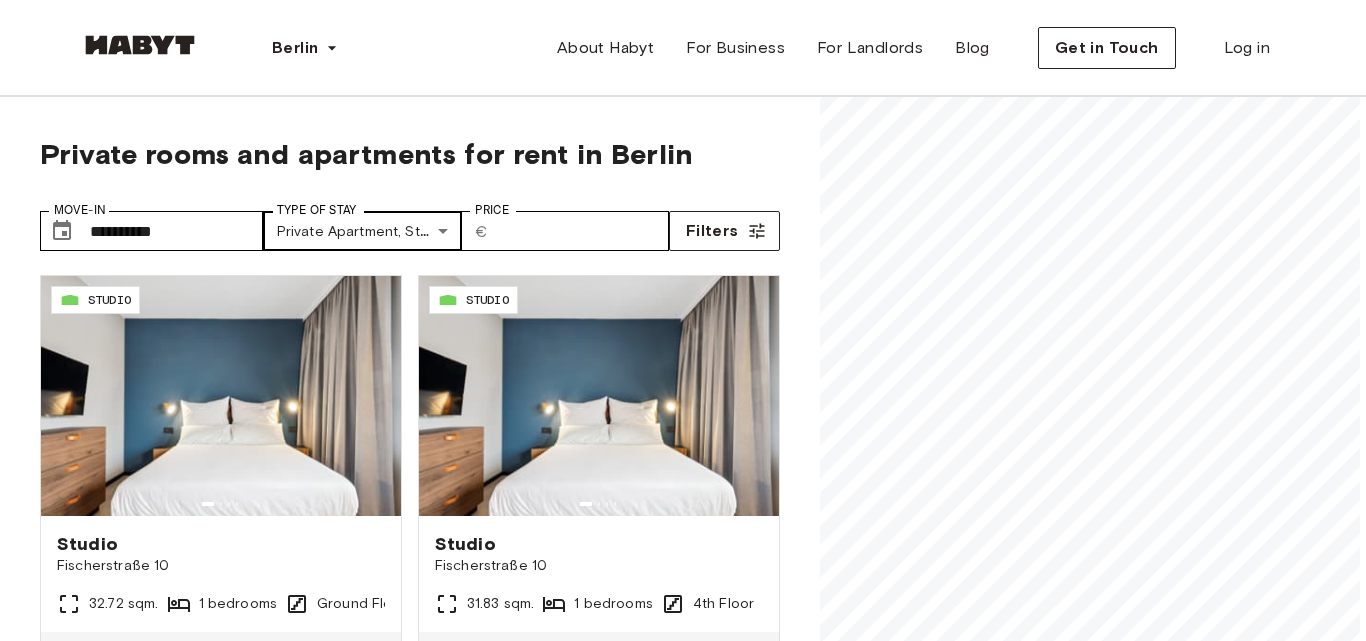 click on "[DOCUMENT_ID] STUDIO Studio Fischerstraße 10 32.72 sqm. 1 bedrooms Ground Floor From Aug 05 €1,280 €1,240 monthly [DOCUMENT_ID] STUDIO Studio Fischerstraße 10 31.83 sqm. 1 bedrooms 4th Floor From Aug 05 €1,280 €1,240 monthly [DOCUMENT_ID] STUDIO Studio Fischerstraße 11 37.11 sqm. 1 bedrooms 2nd Floor From Aug 05 €1,280 €1,240 monthly [DOCUMENT_ID] STUDIO Studio Fischerstraße 11 31.83 sqm. 1 bedrooms 2nd Floor From Aug 05 €1,280 €1,240 monthly [DOCUMENT_ID] STUDIO Studio Archibaldweg 12 21.9 sqm. 1 bedrooms From" at bounding box center [683, 2372] 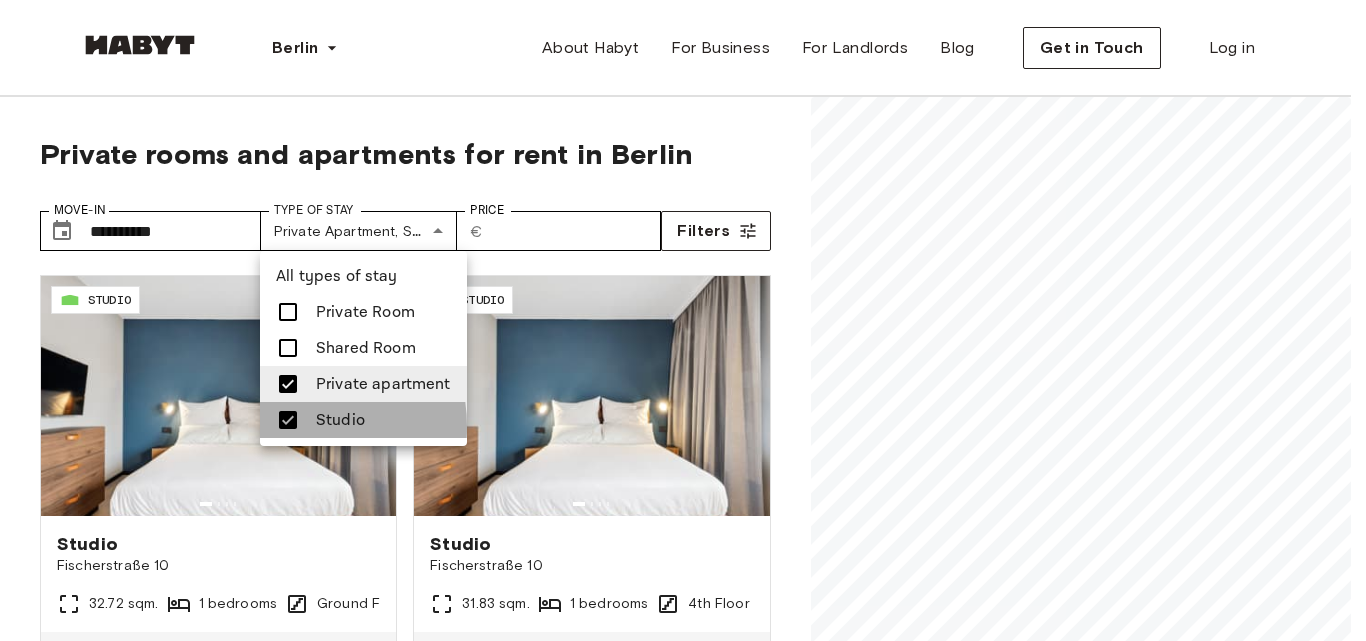 click at bounding box center [288, 420] 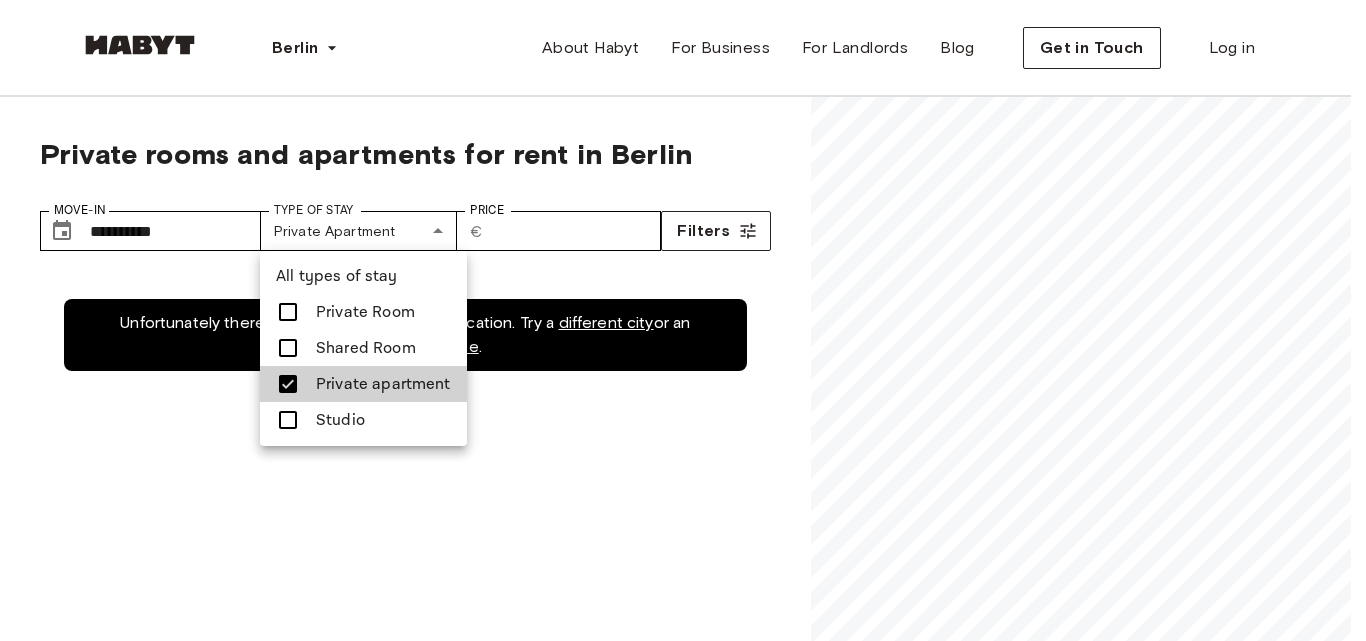 click at bounding box center (683, 320) 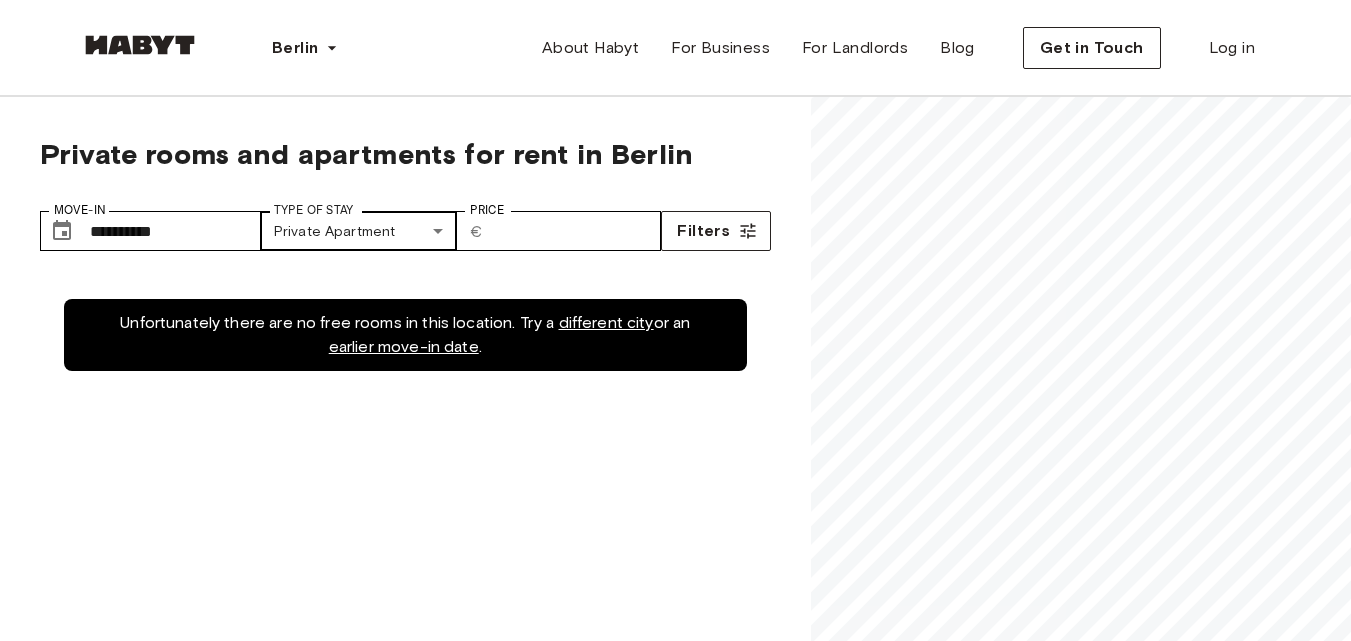 click on "**********" at bounding box center (675, 2396) 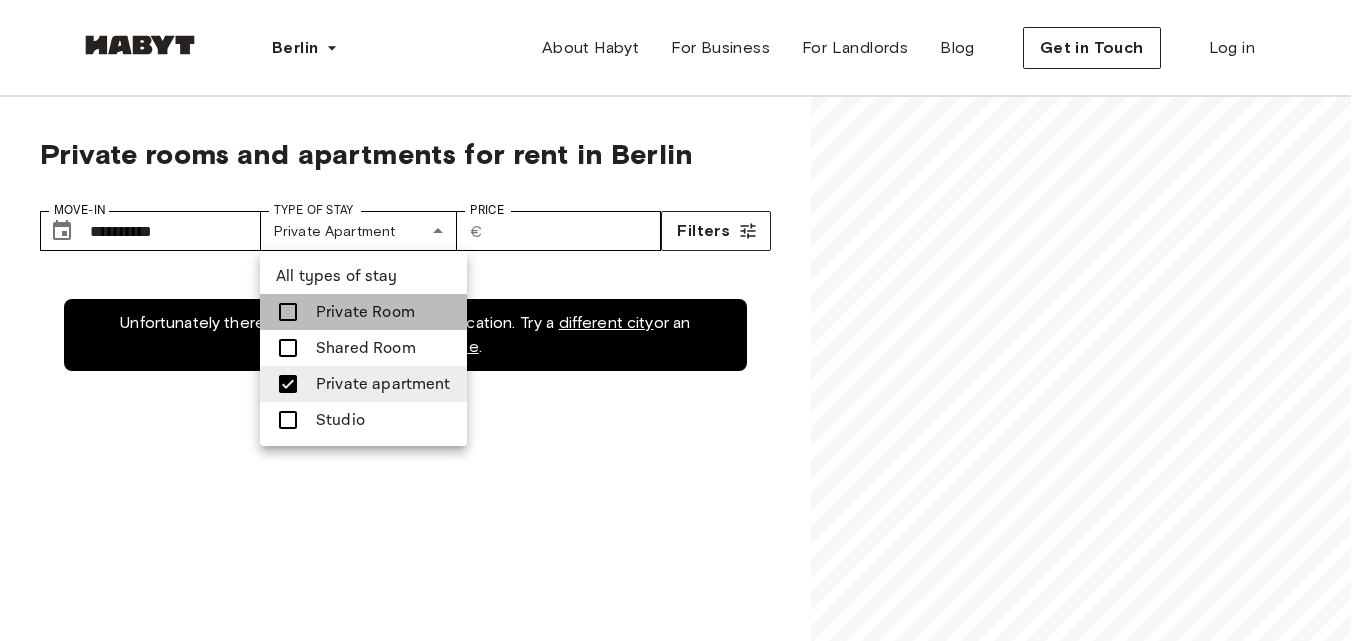 click on "Private Room" at bounding box center (365, 312) 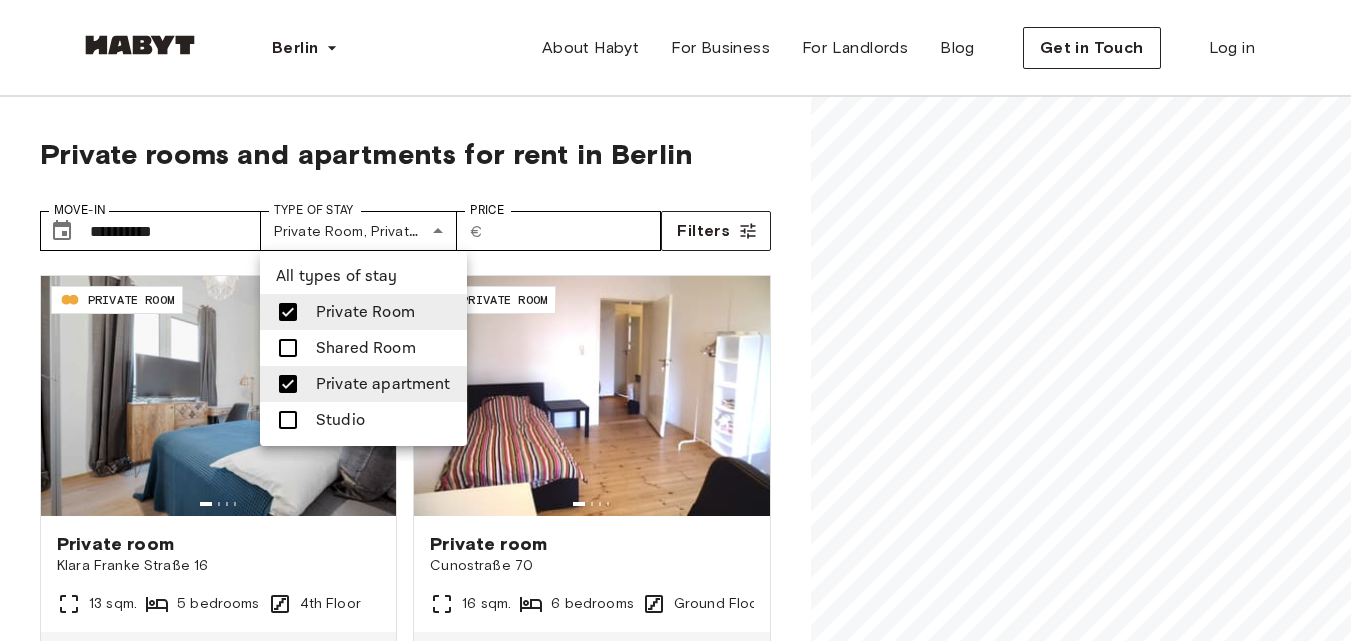 click at bounding box center (683, 320) 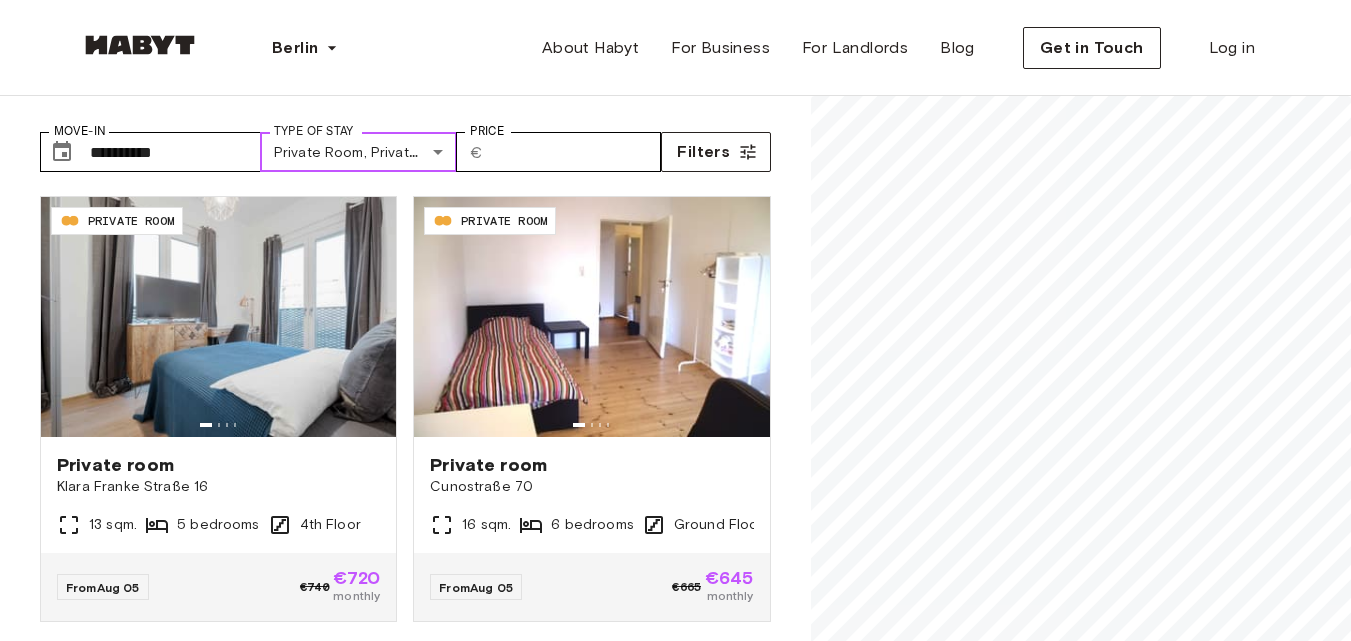 scroll, scrollTop: 71, scrollLeft: 0, axis: vertical 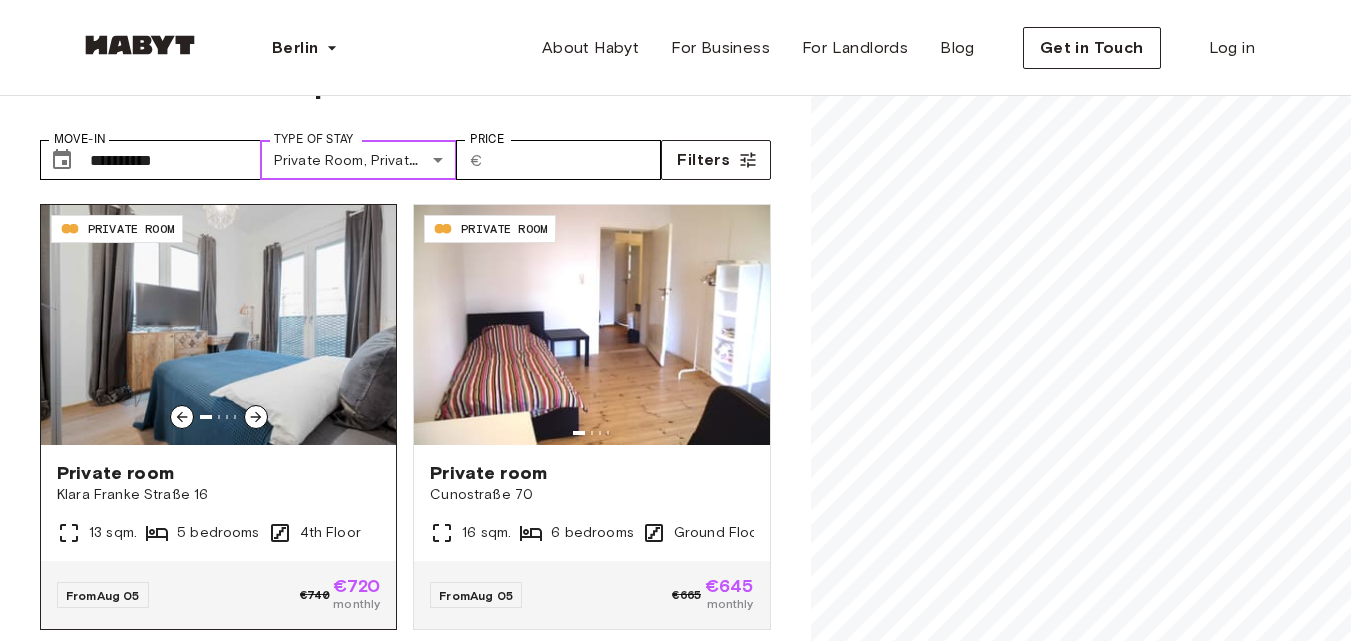 click at bounding box center [218, 325] 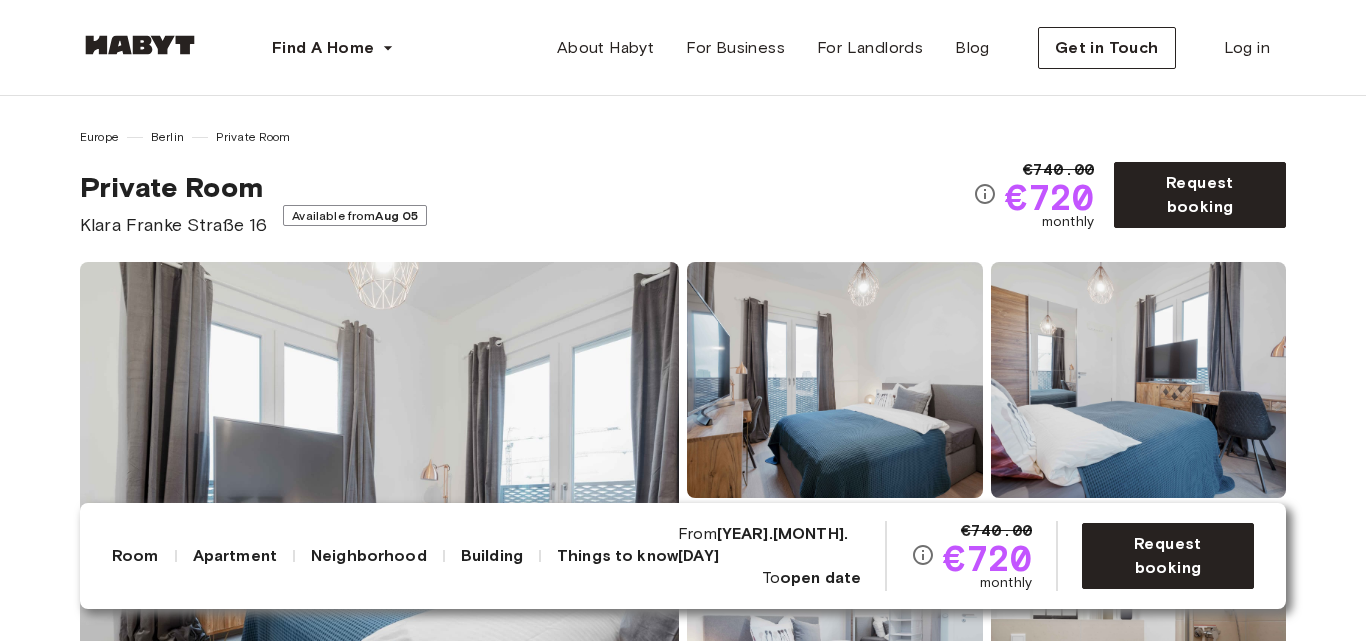 scroll, scrollTop: 0, scrollLeft: 0, axis: both 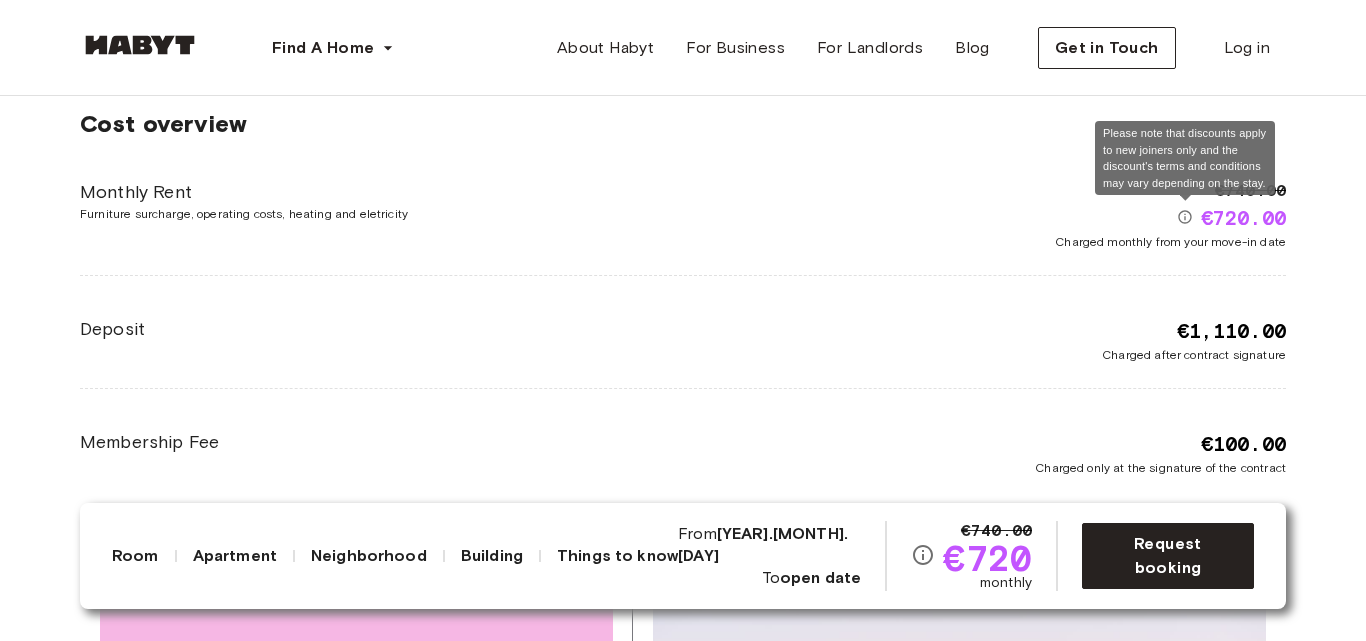 click 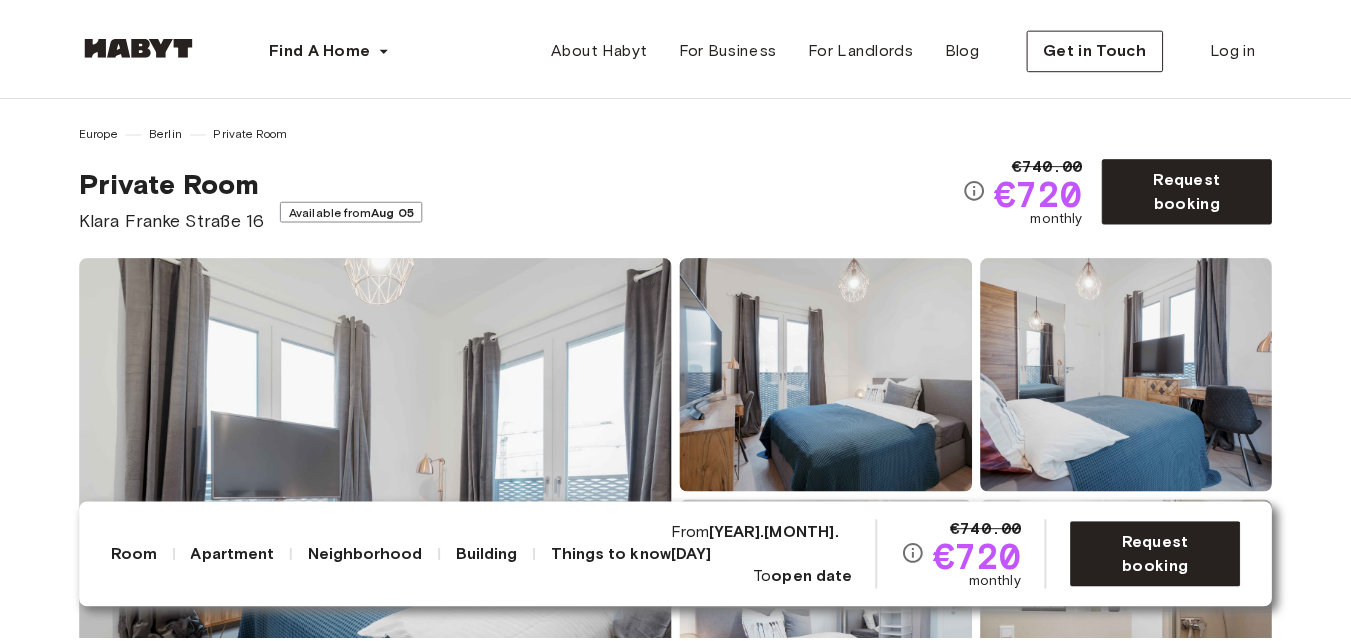 scroll, scrollTop: 0, scrollLeft: 0, axis: both 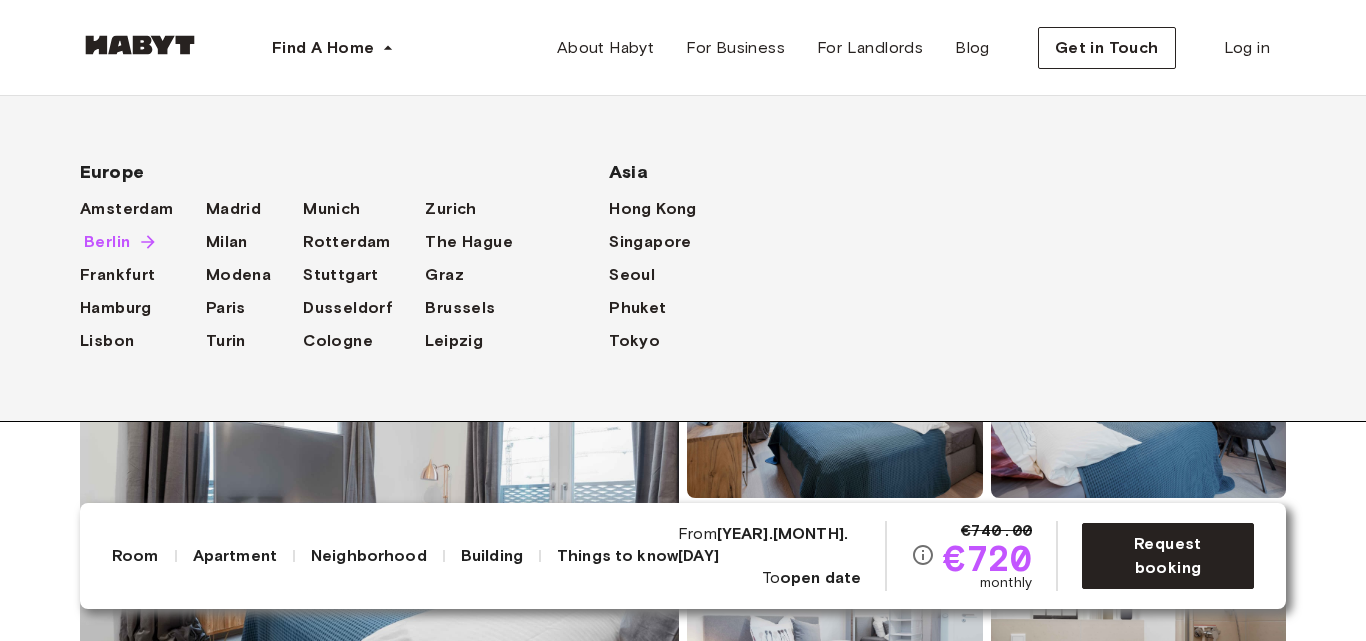 click on "Berlin" at bounding box center [107, 242] 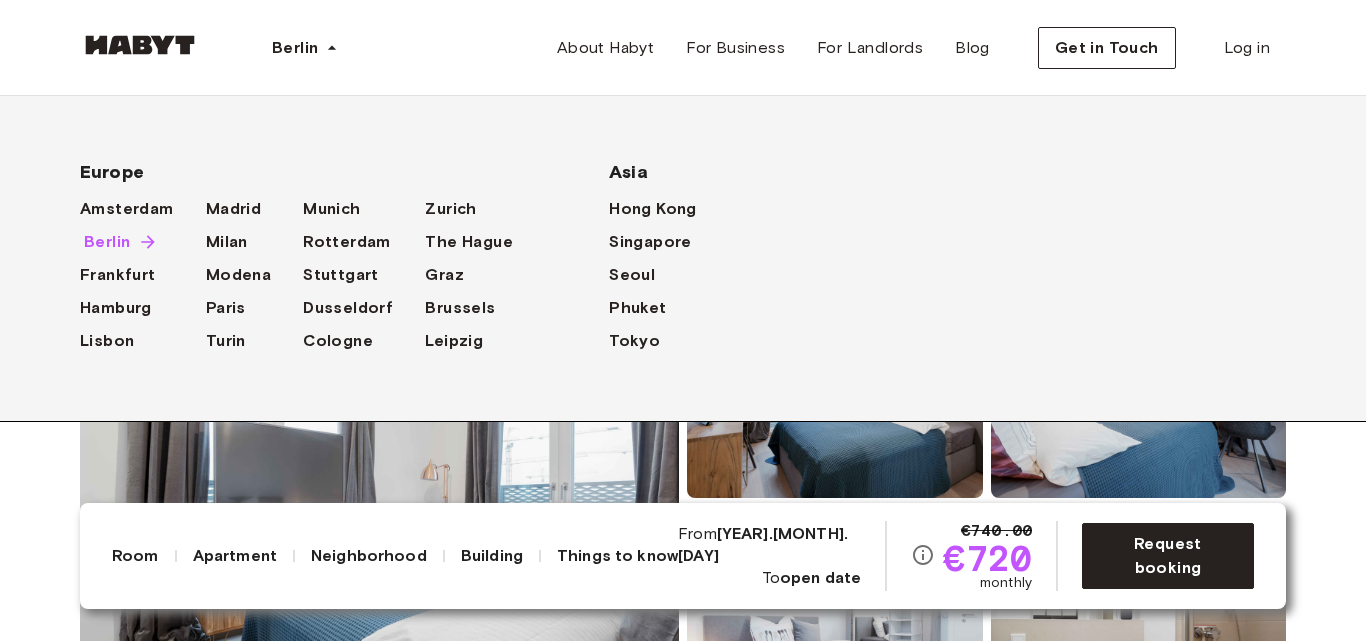 click on "Berlin" at bounding box center (107, 242) 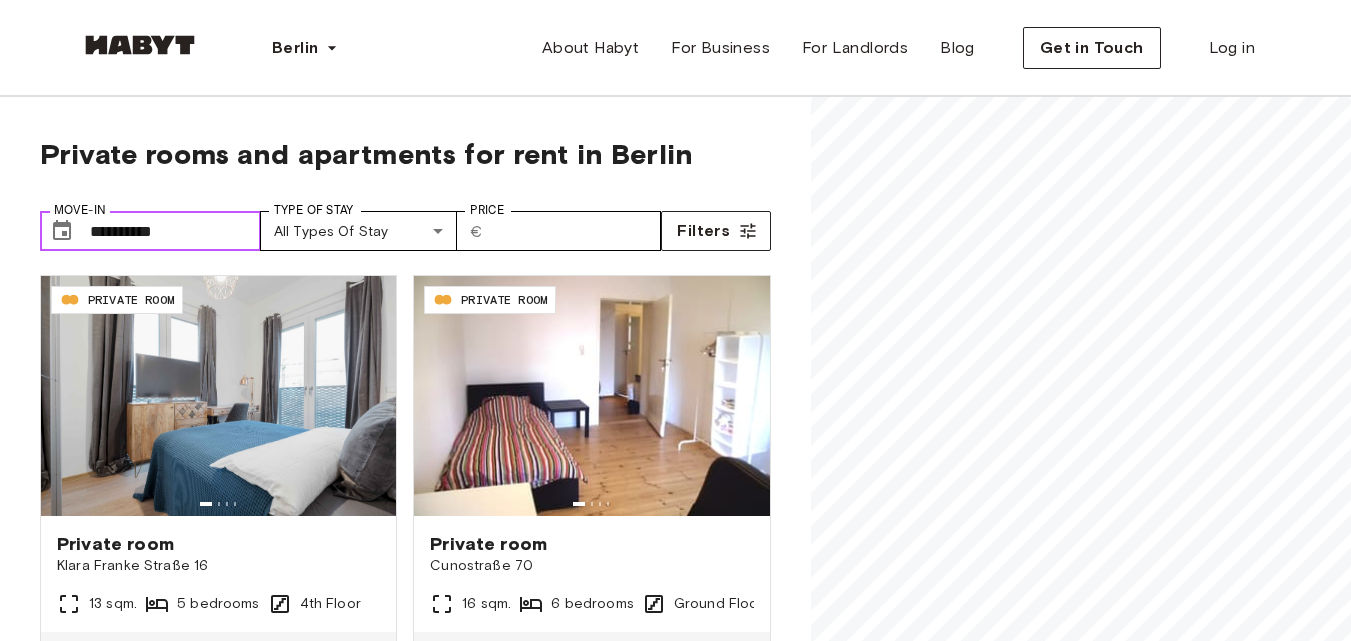 click on "**********" at bounding box center [175, 231] 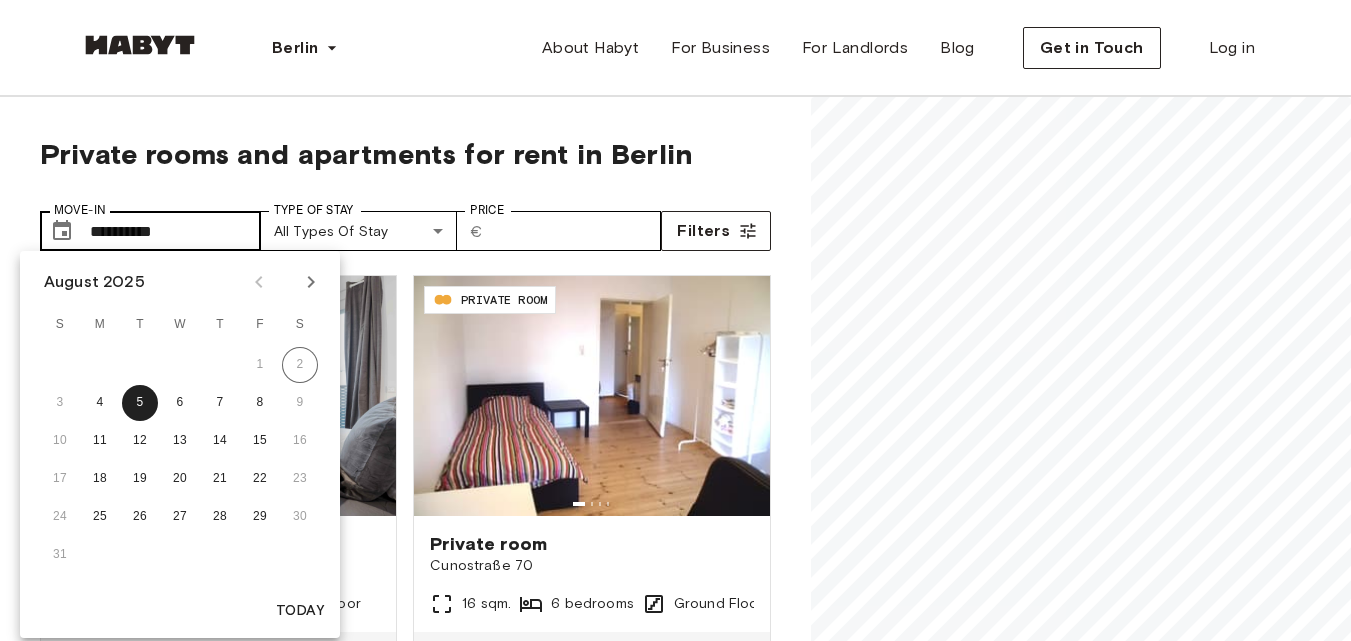 type 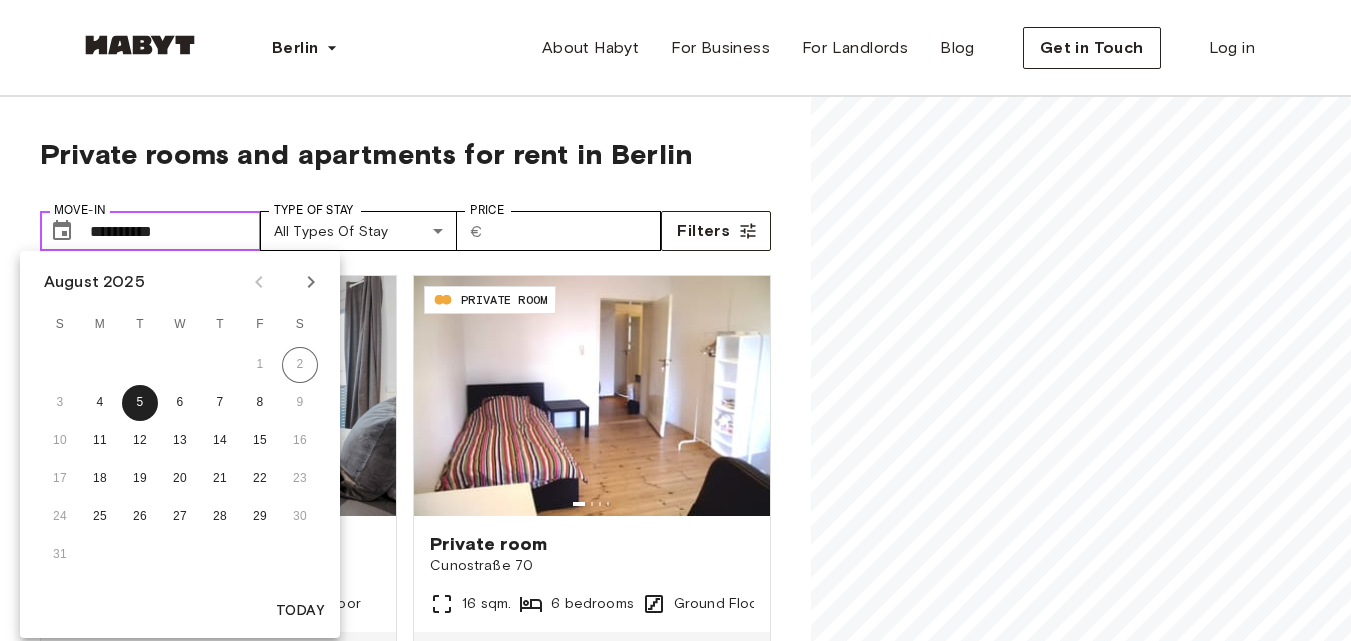 click on "**********" at bounding box center [175, 231] 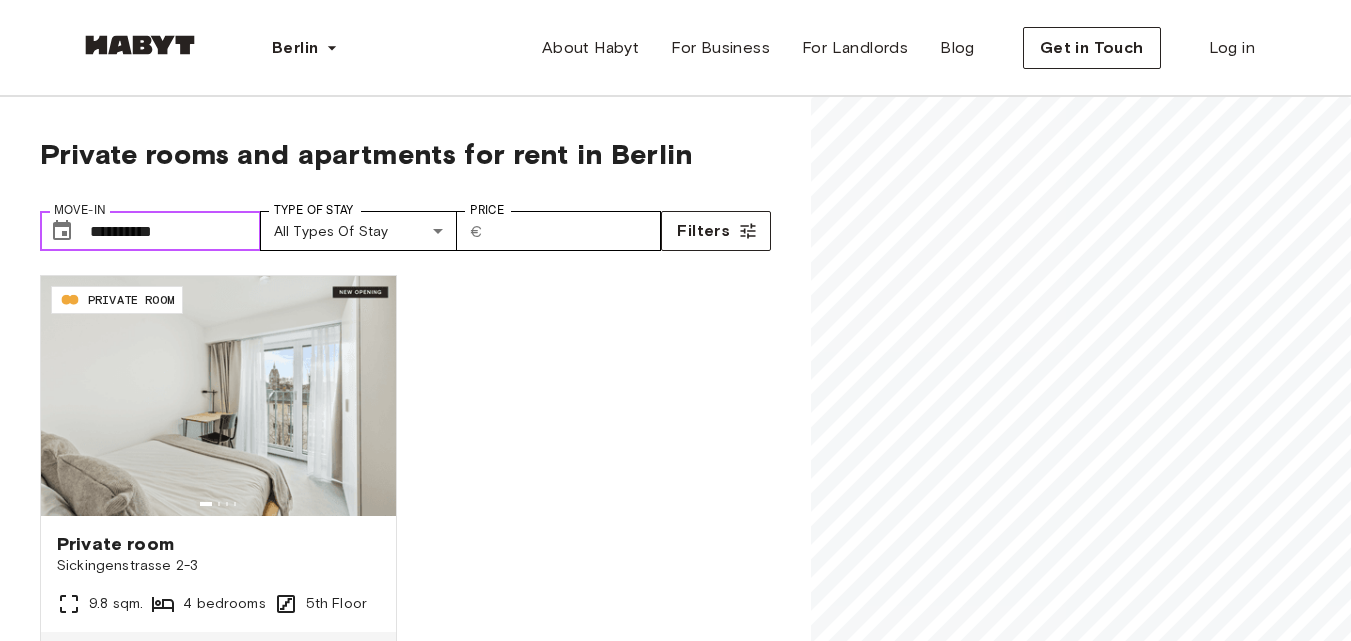 click on "**********" at bounding box center (175, 231) 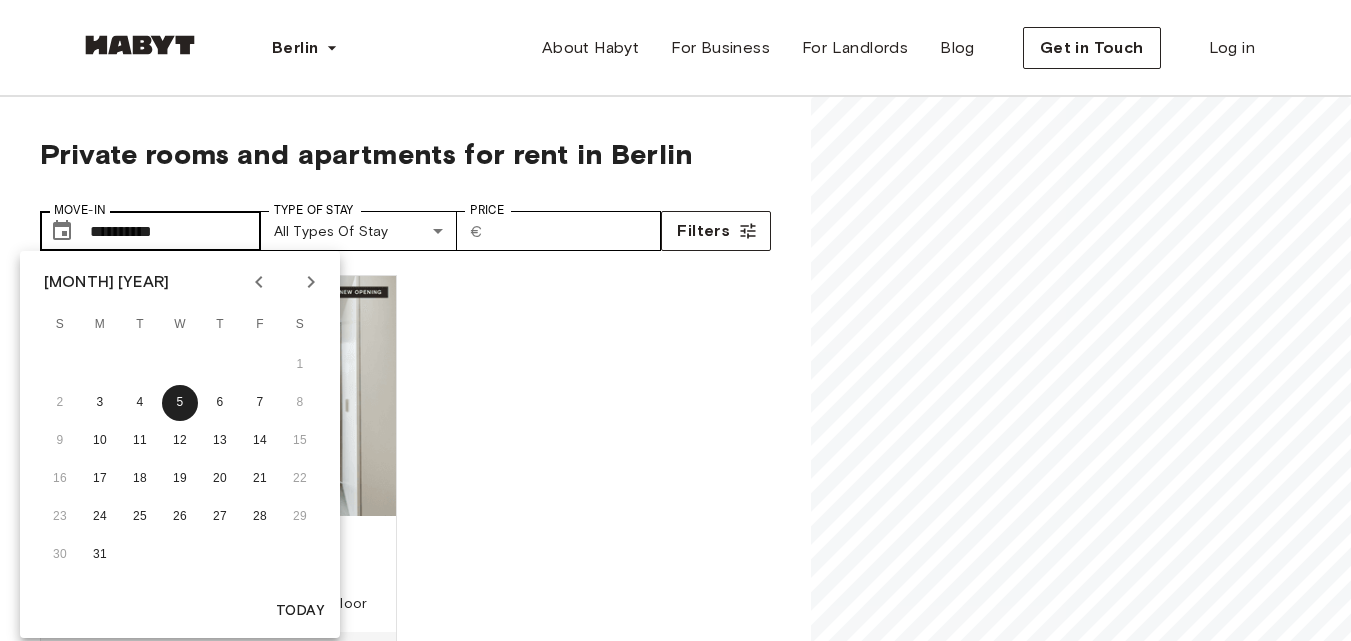 type 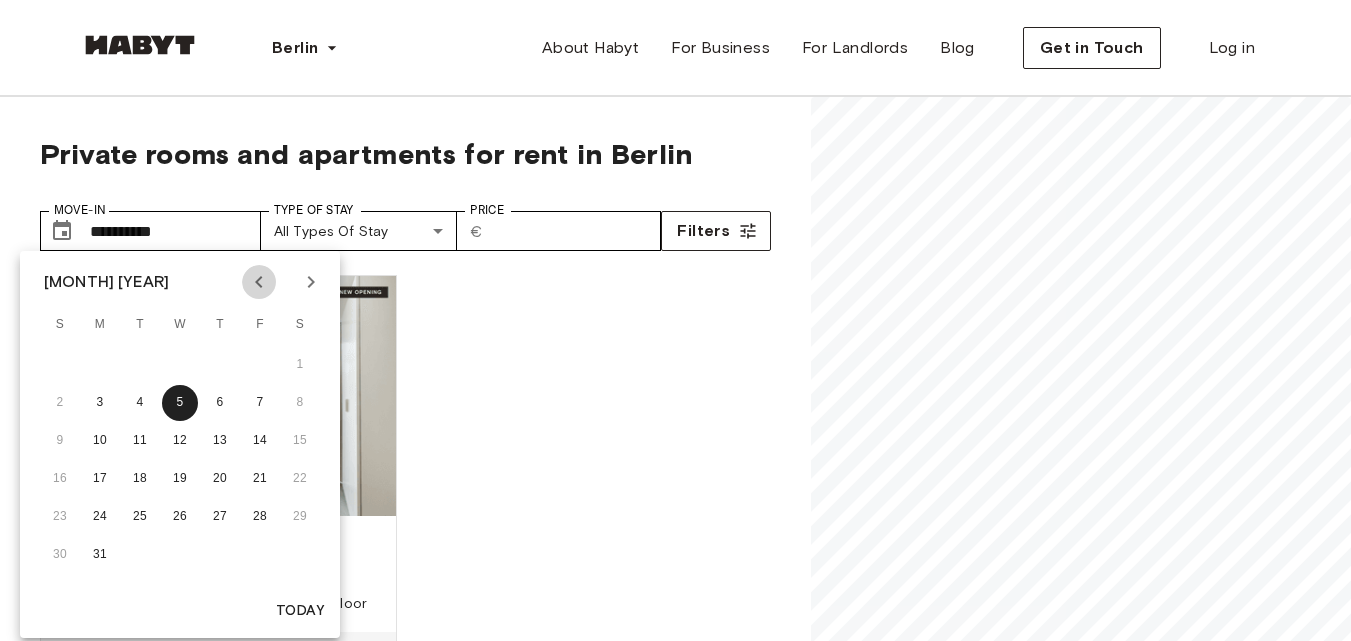 click 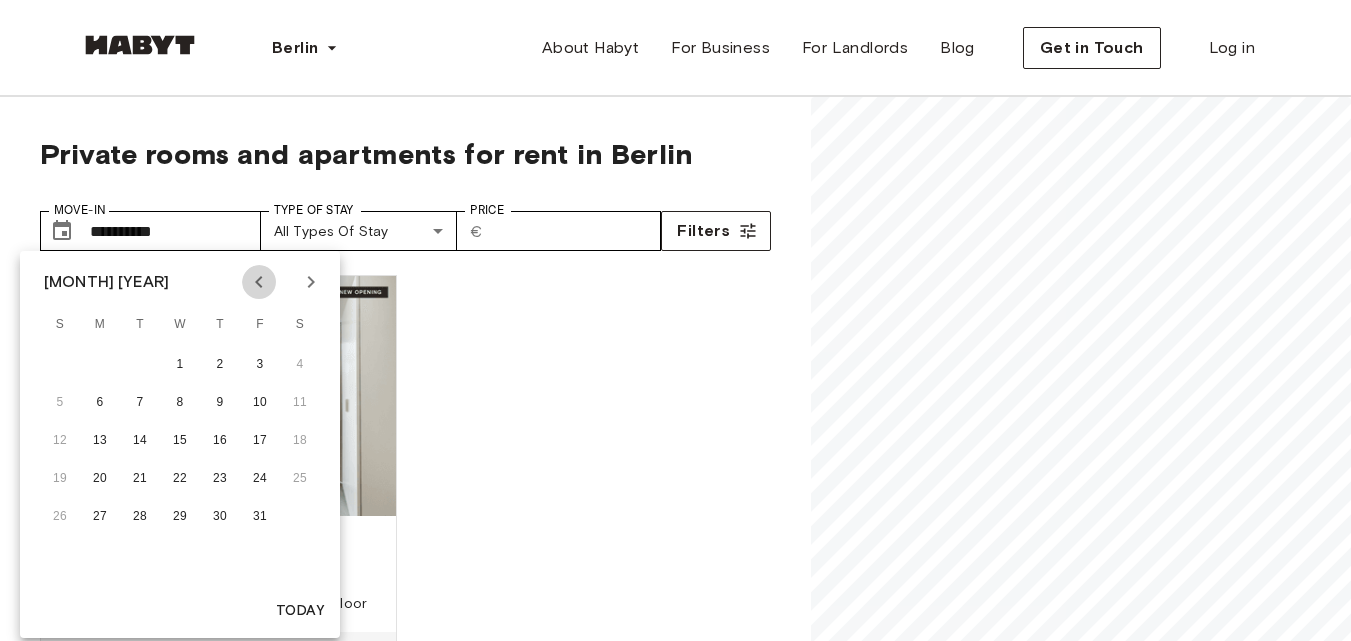 click 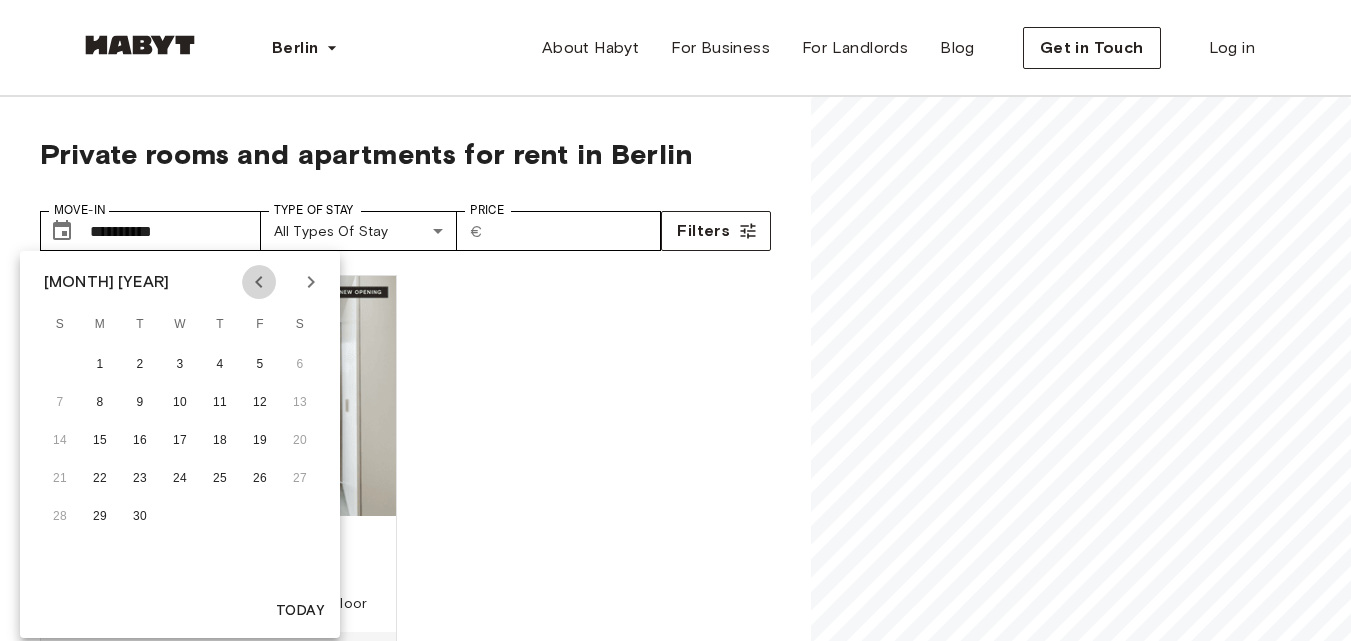 click 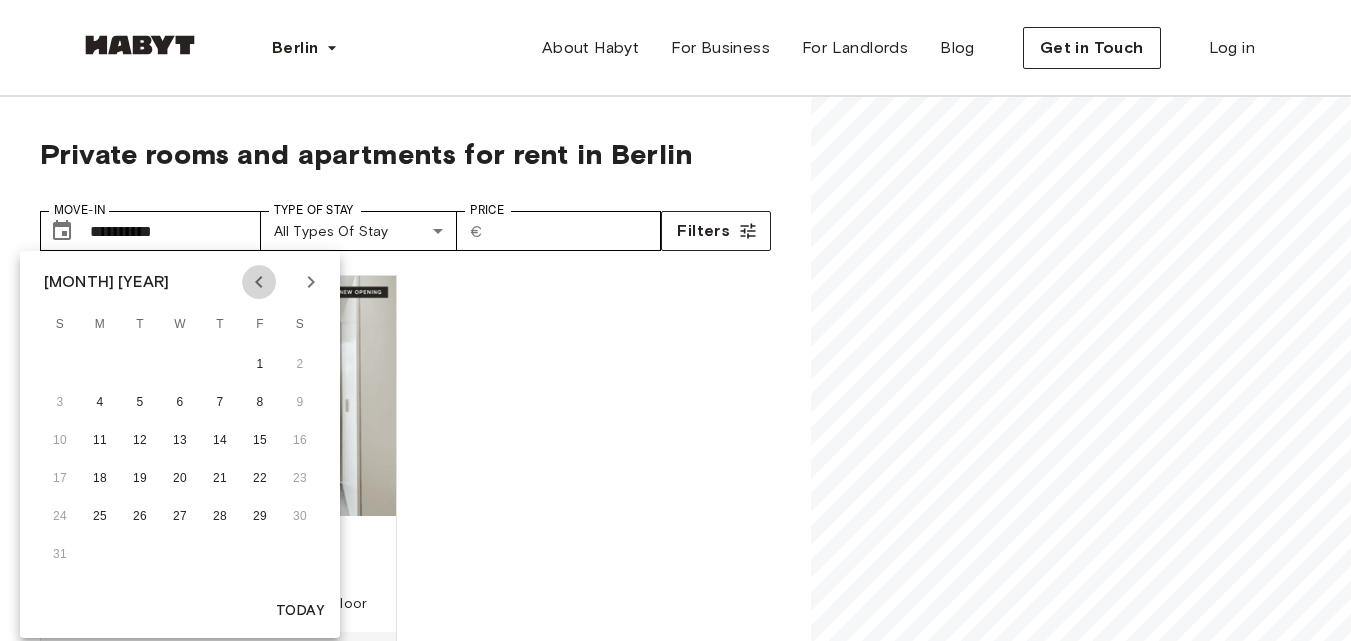 click 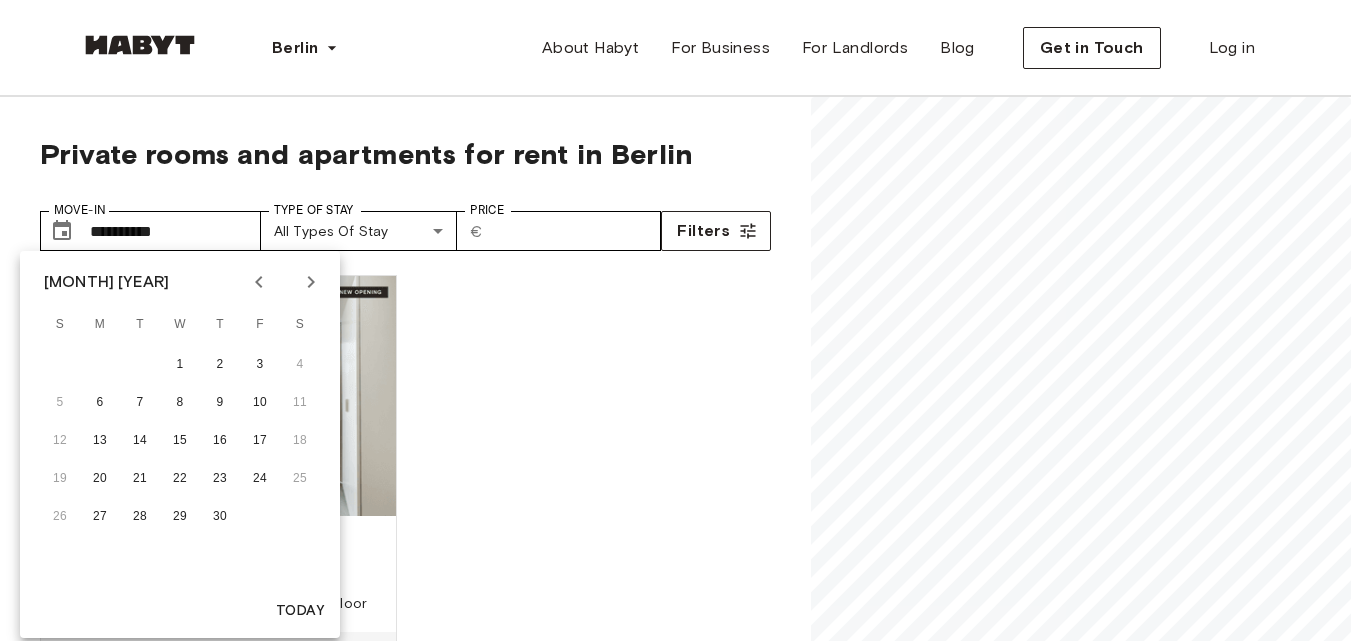 click 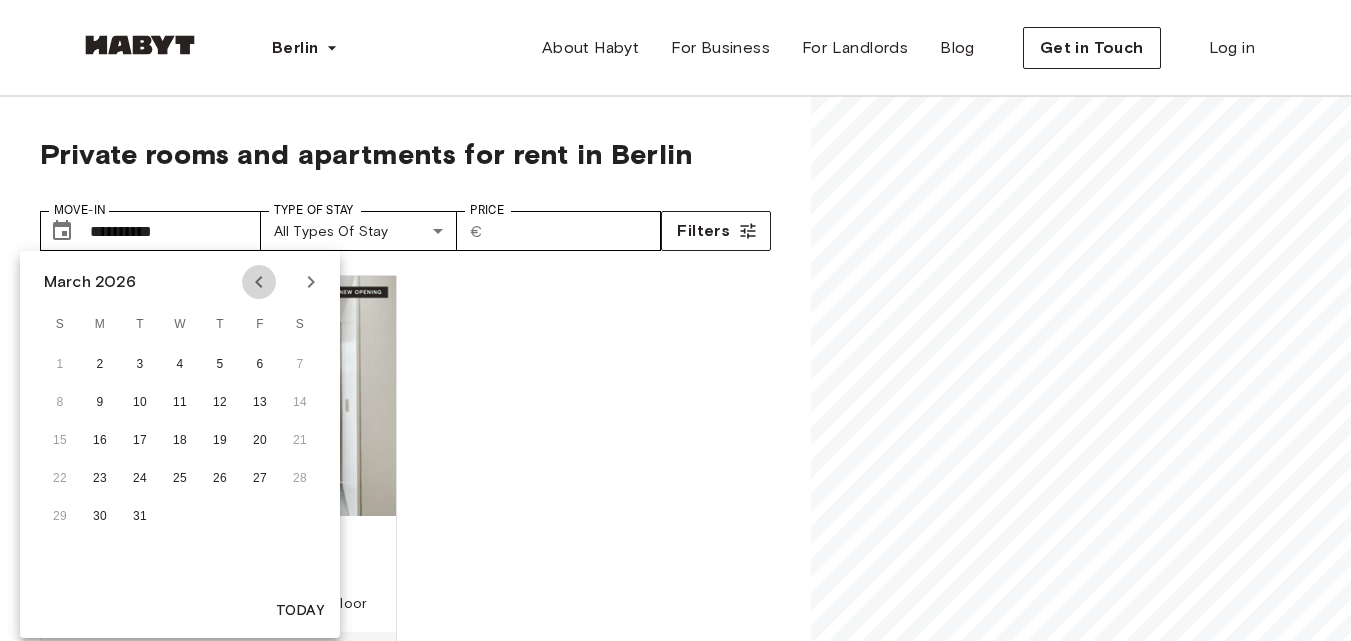 click 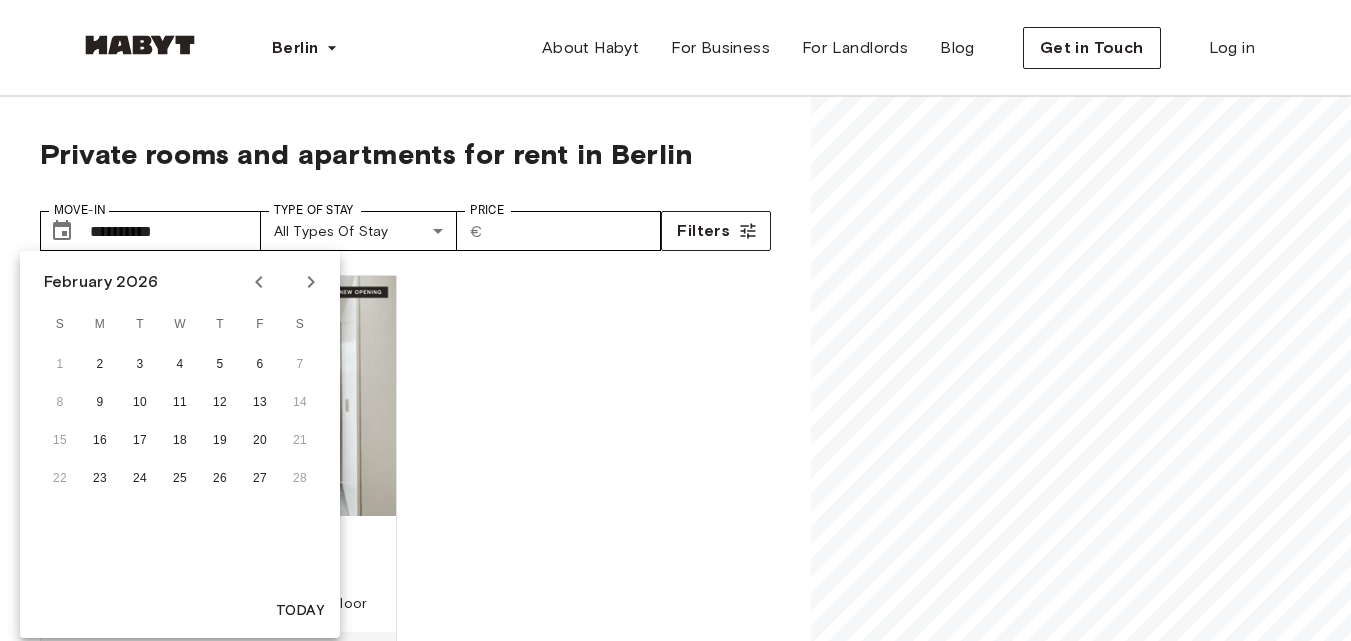 click 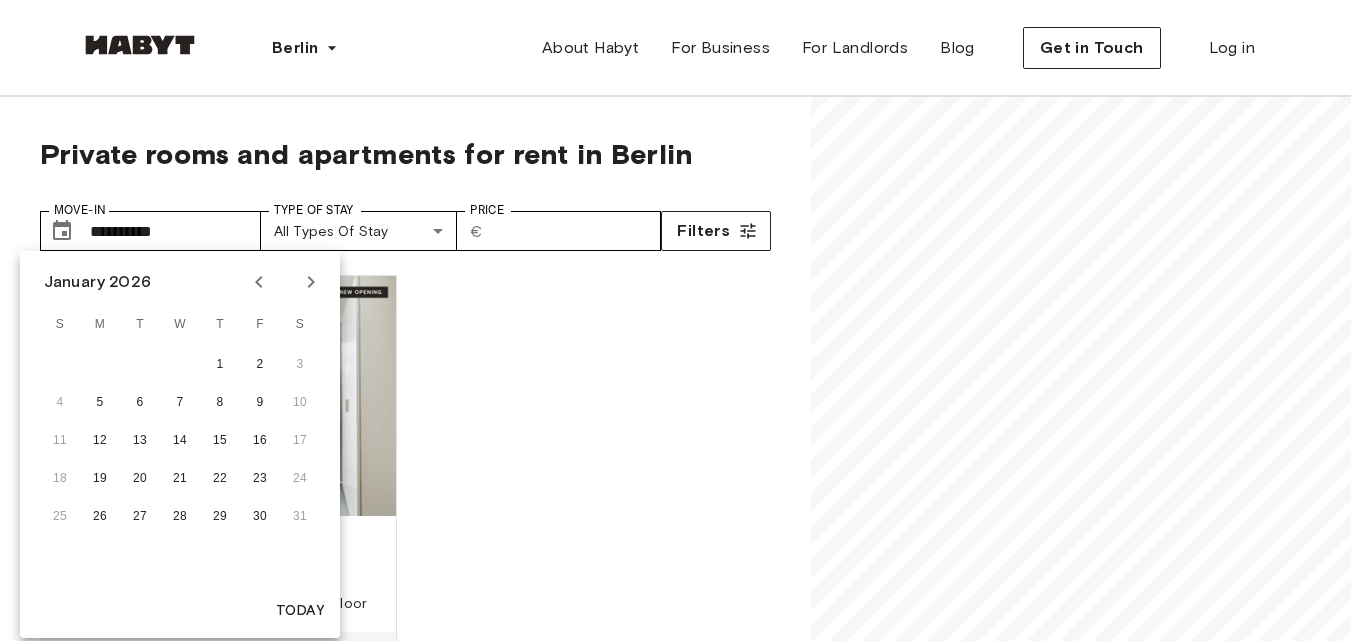 click on "Today" at bounding box center [300, 611] 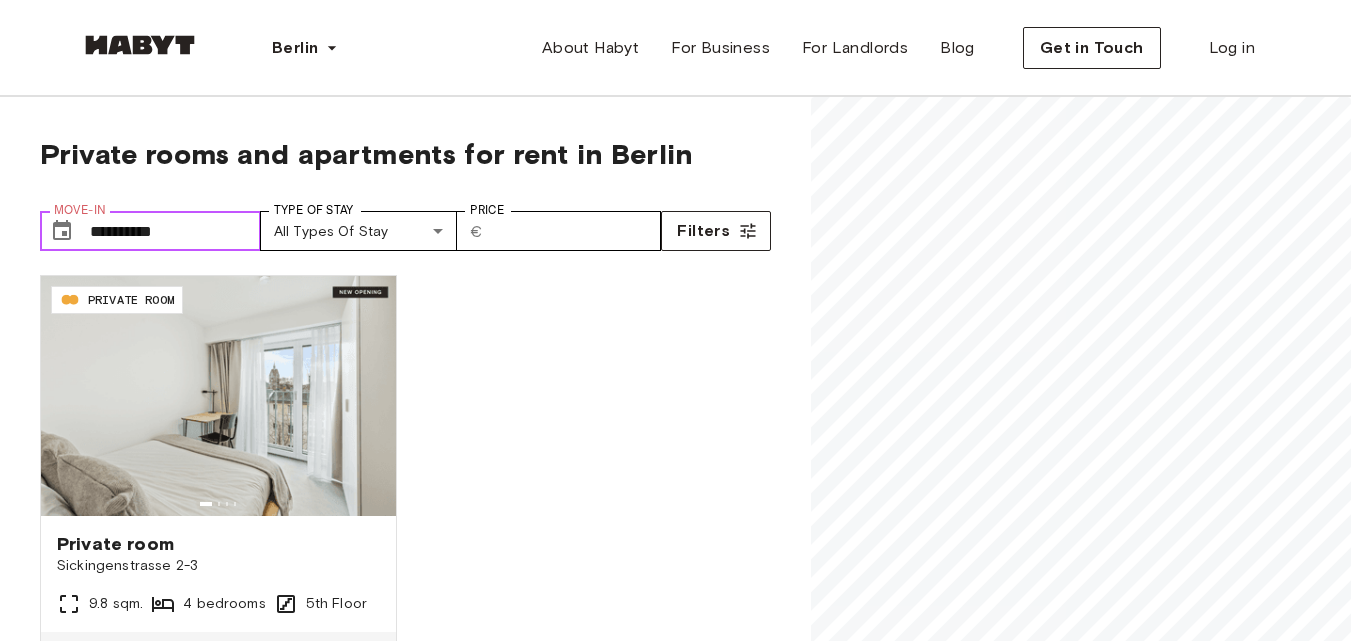 click on "**********" at bounding box center [175, 231] 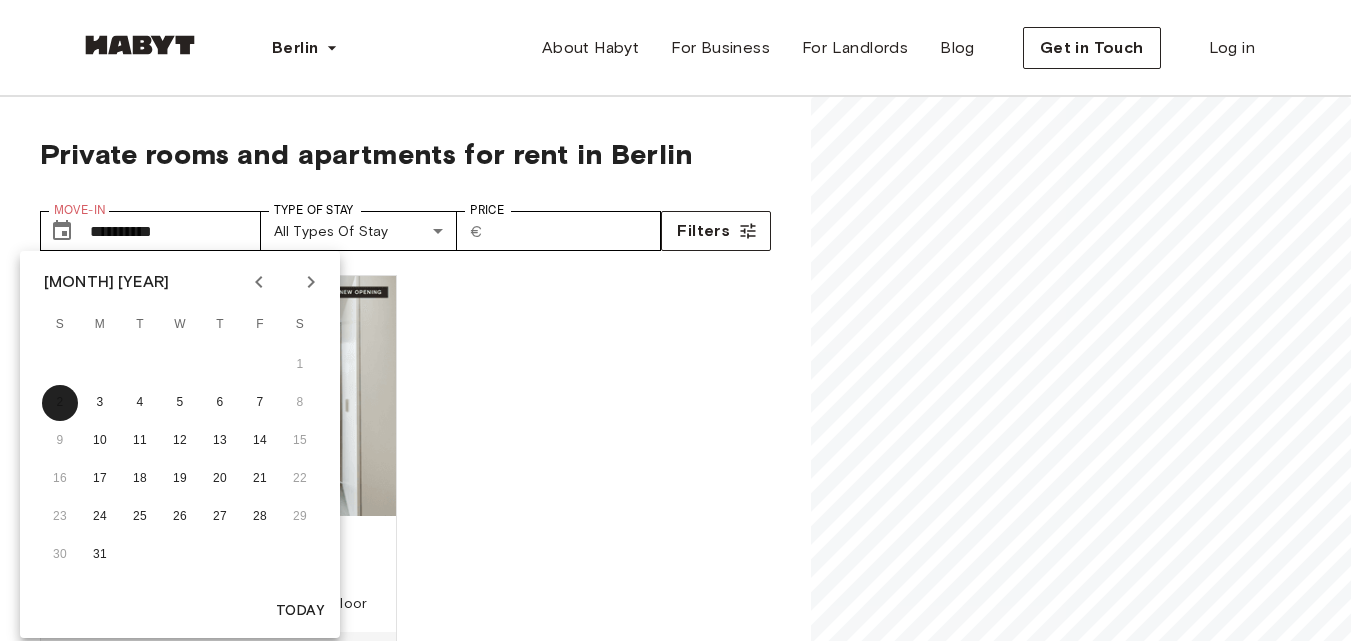 click 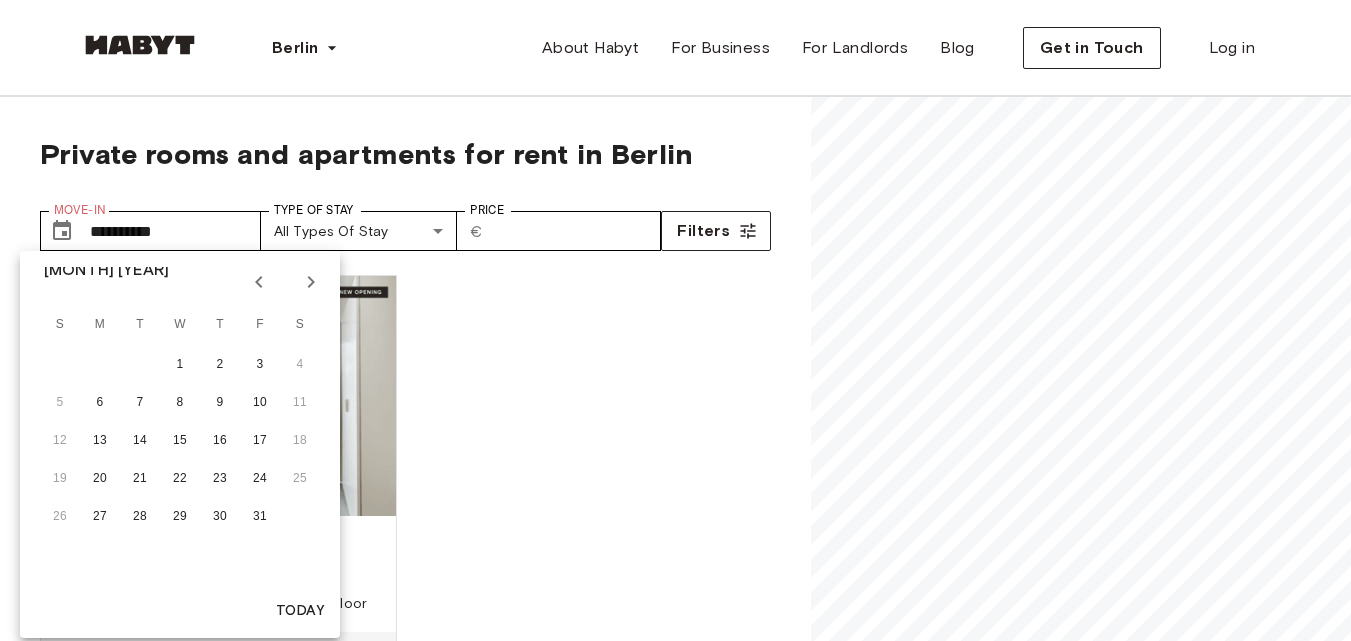 click 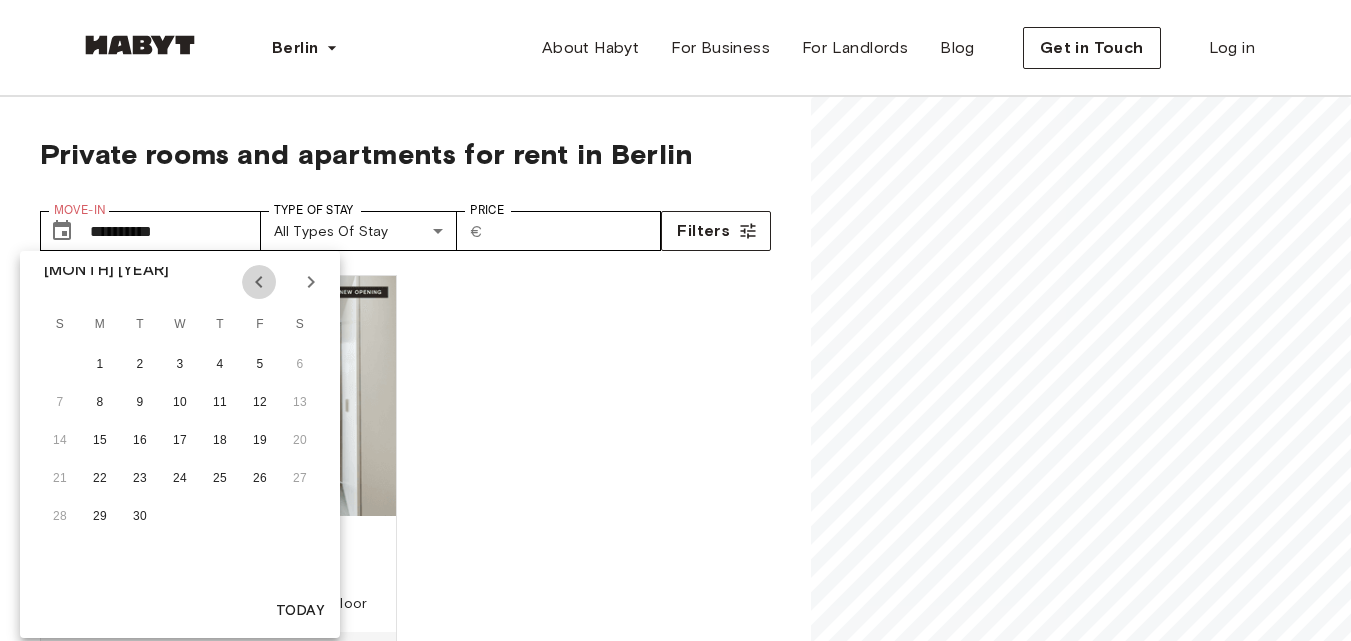 click 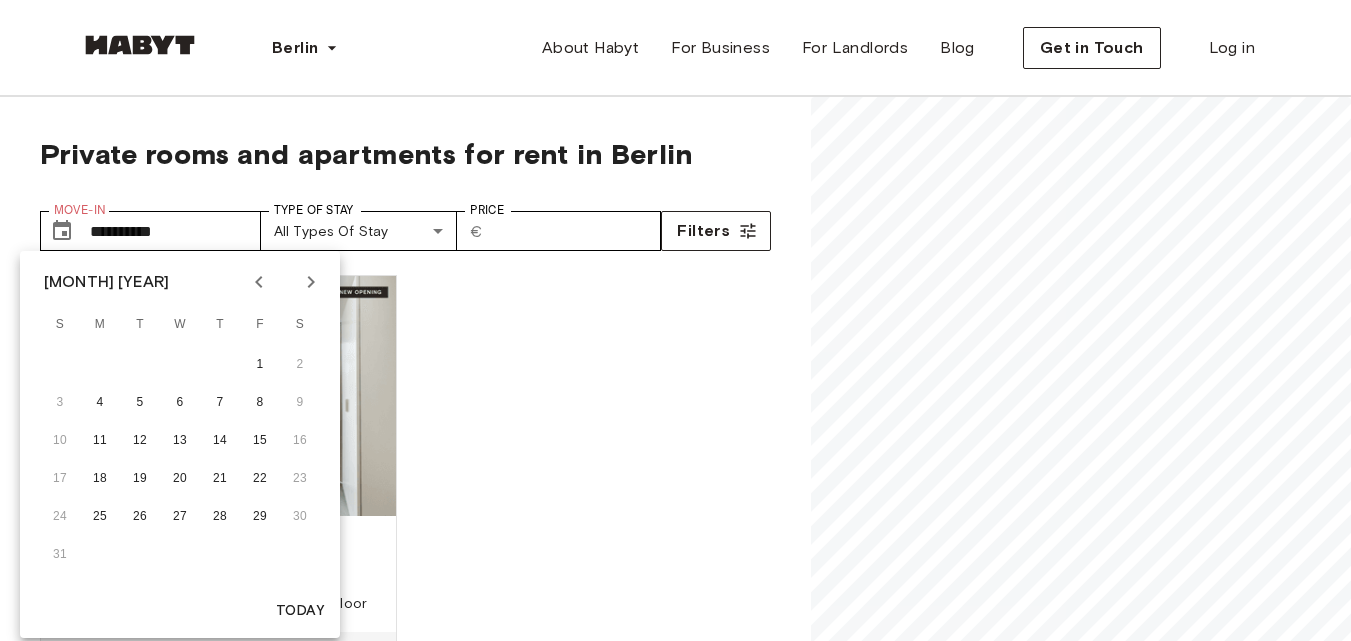 click 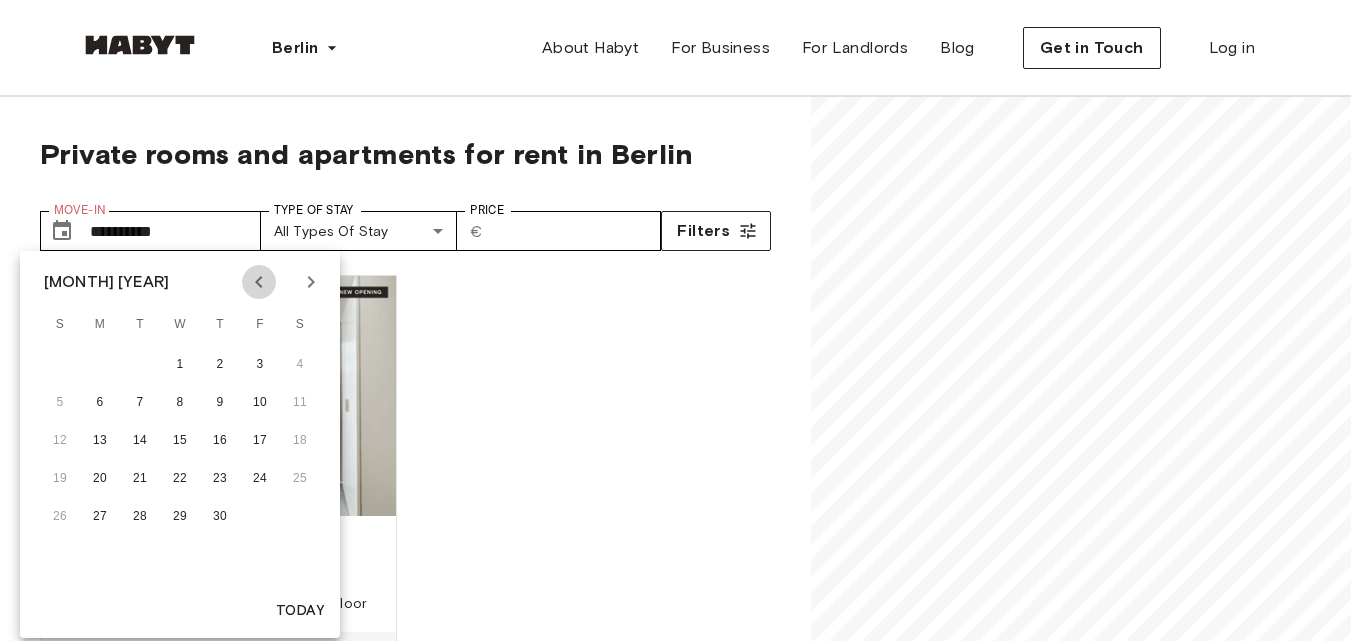 click 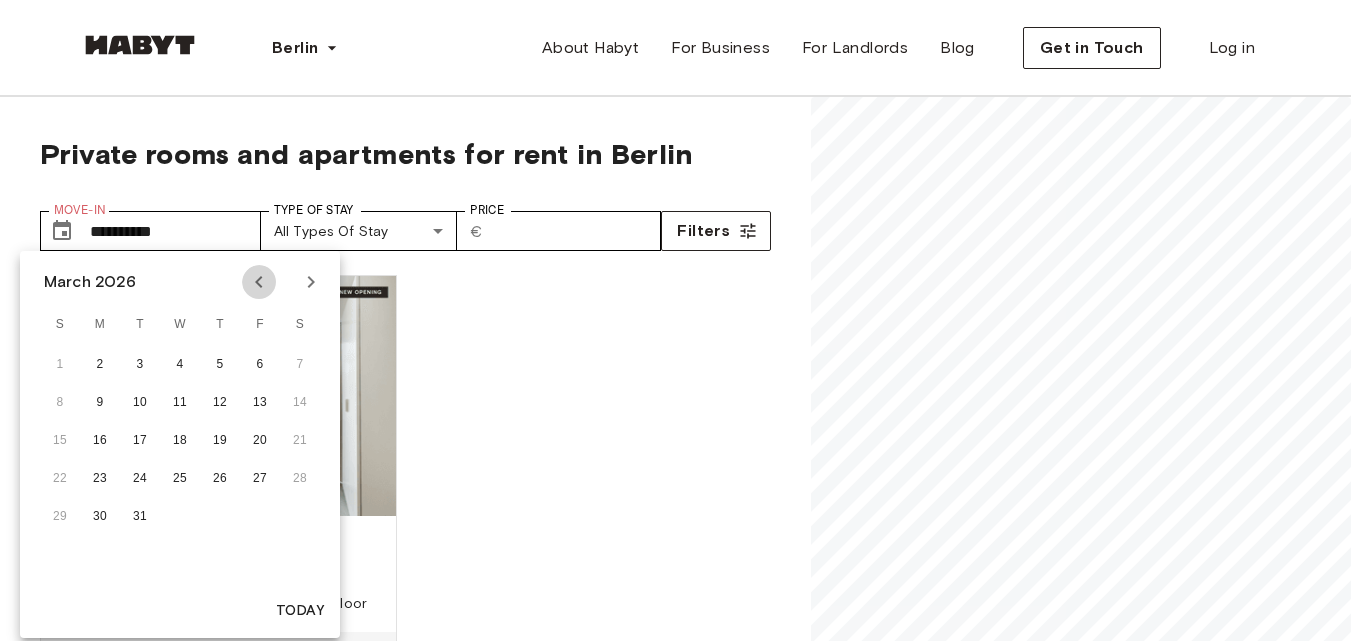 click 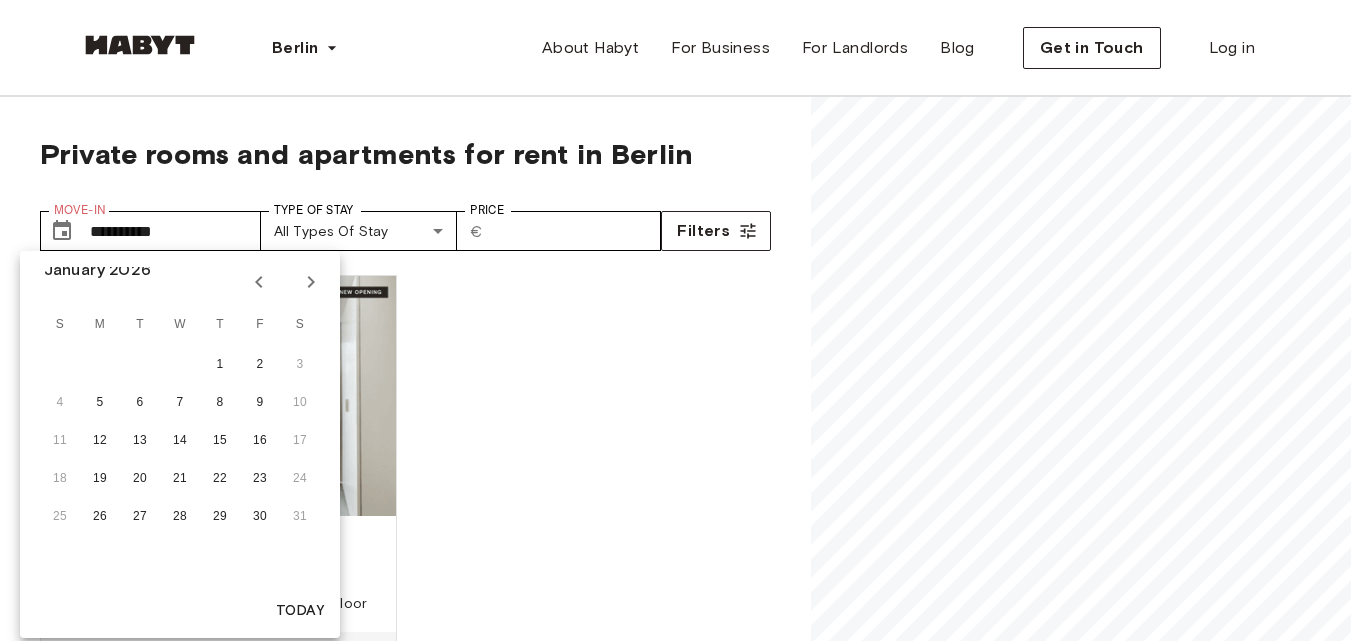 click 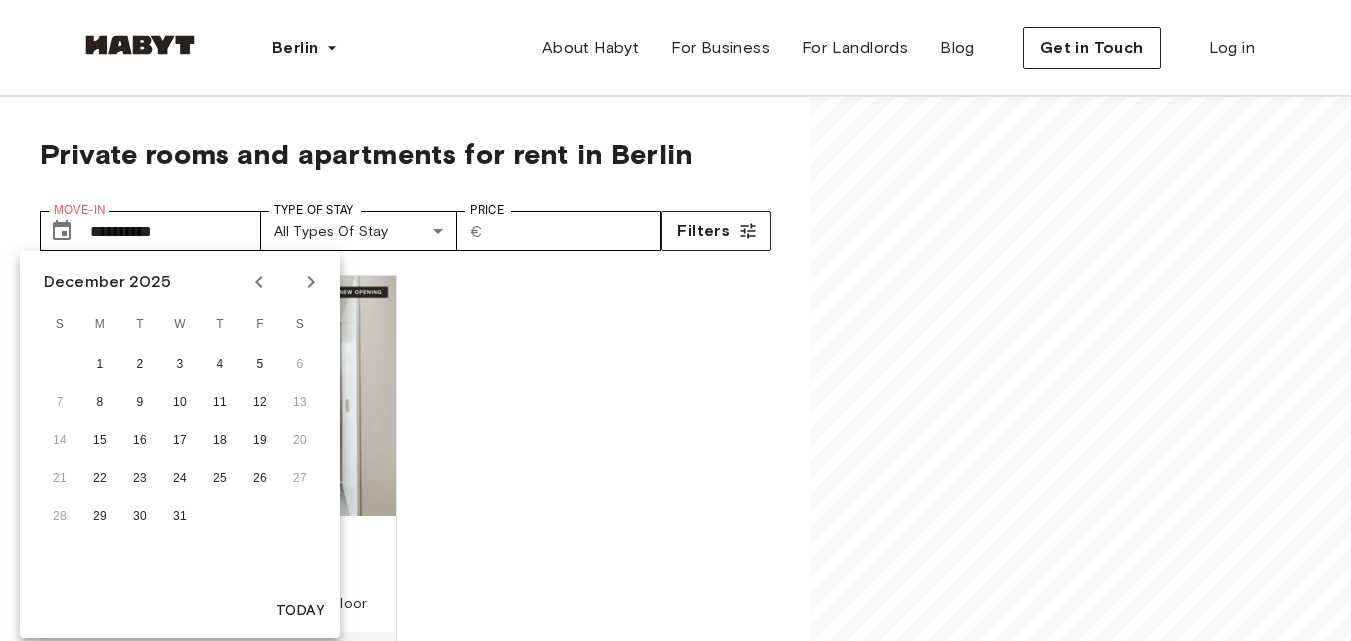 click 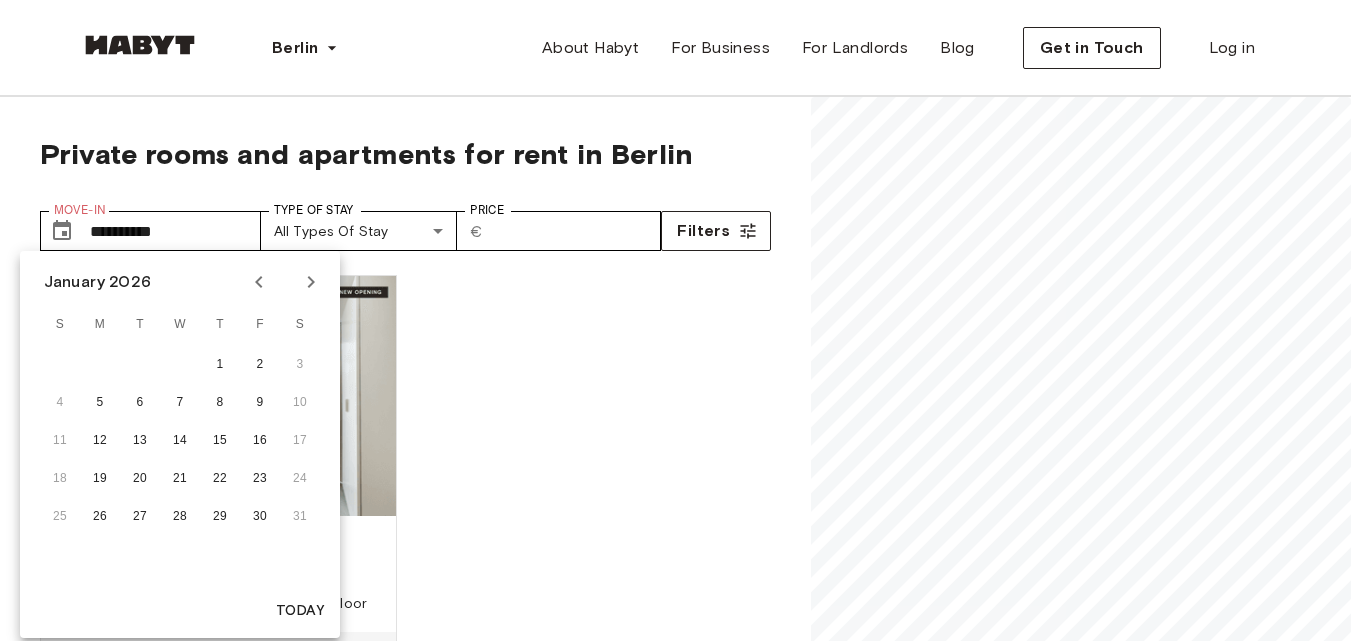 click on "January 2026" at bounding box center [97, 282] 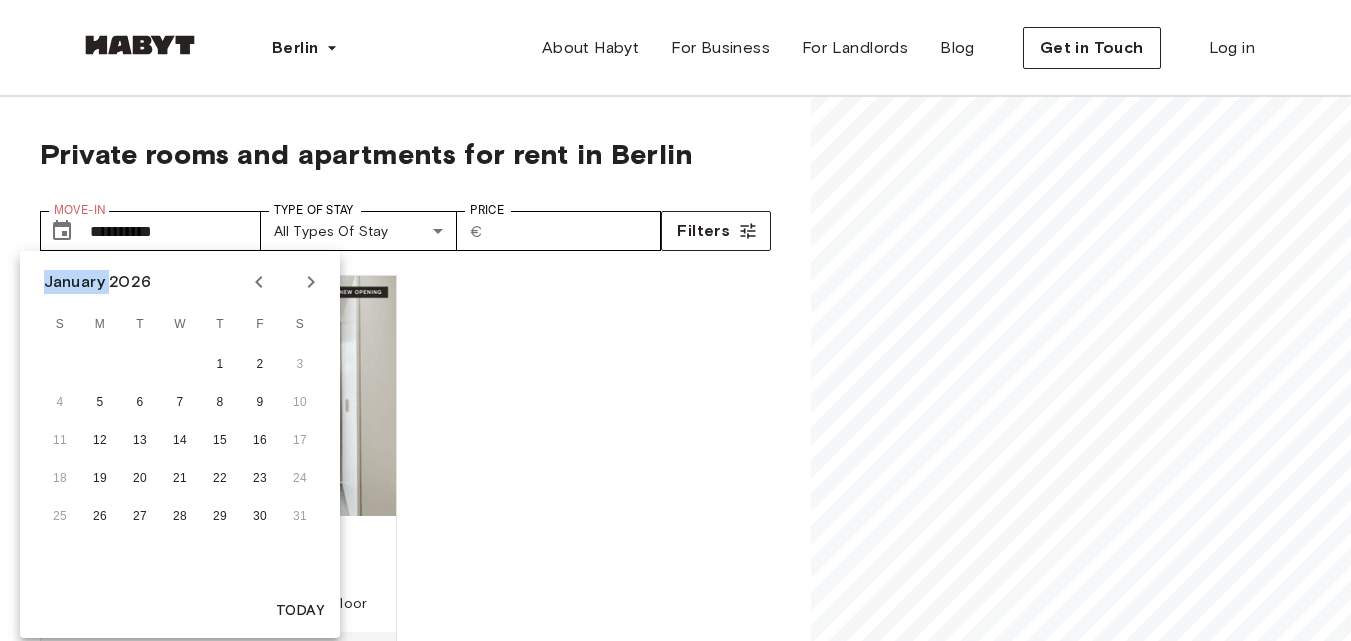 click on "January 2026" at bounding box center (97, 282) 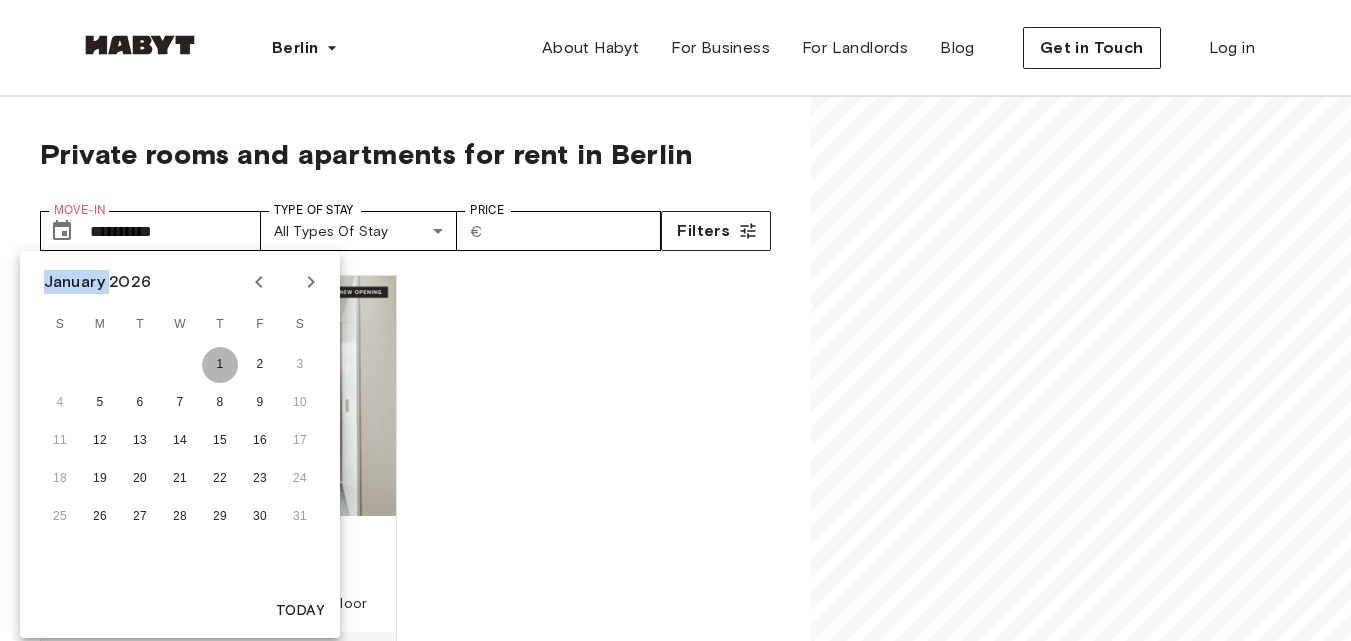 click on "1" at bounding box center (220, 365) 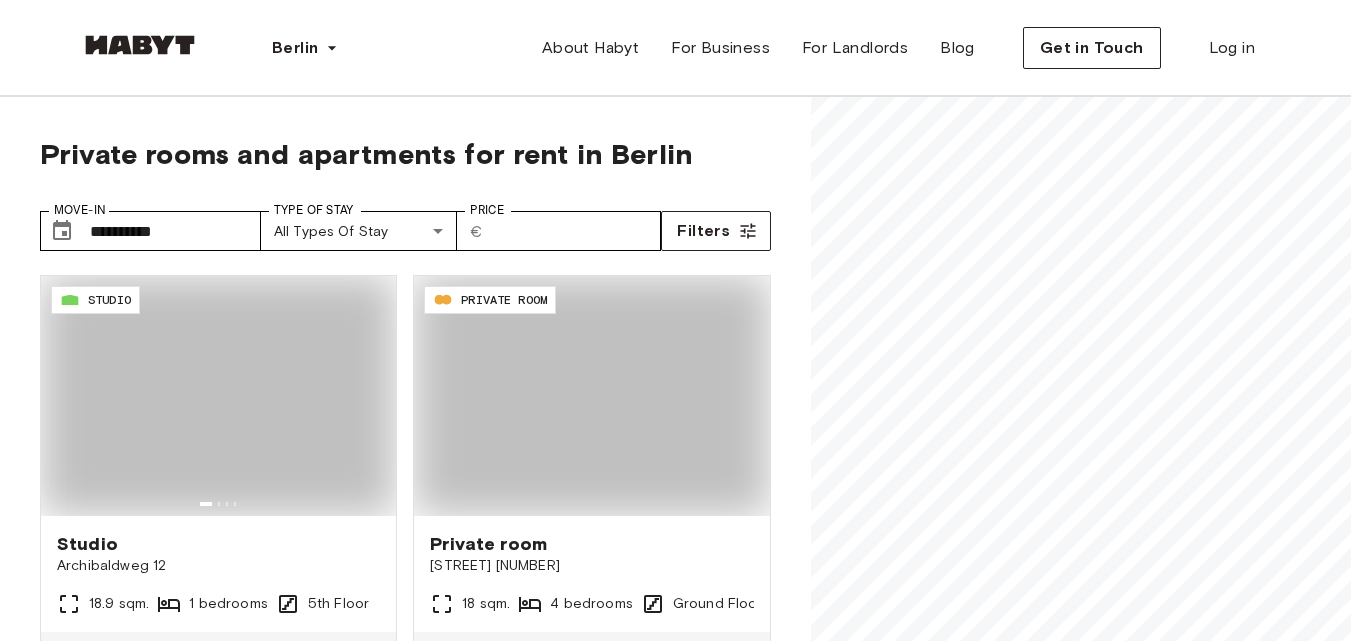 type on "**********" 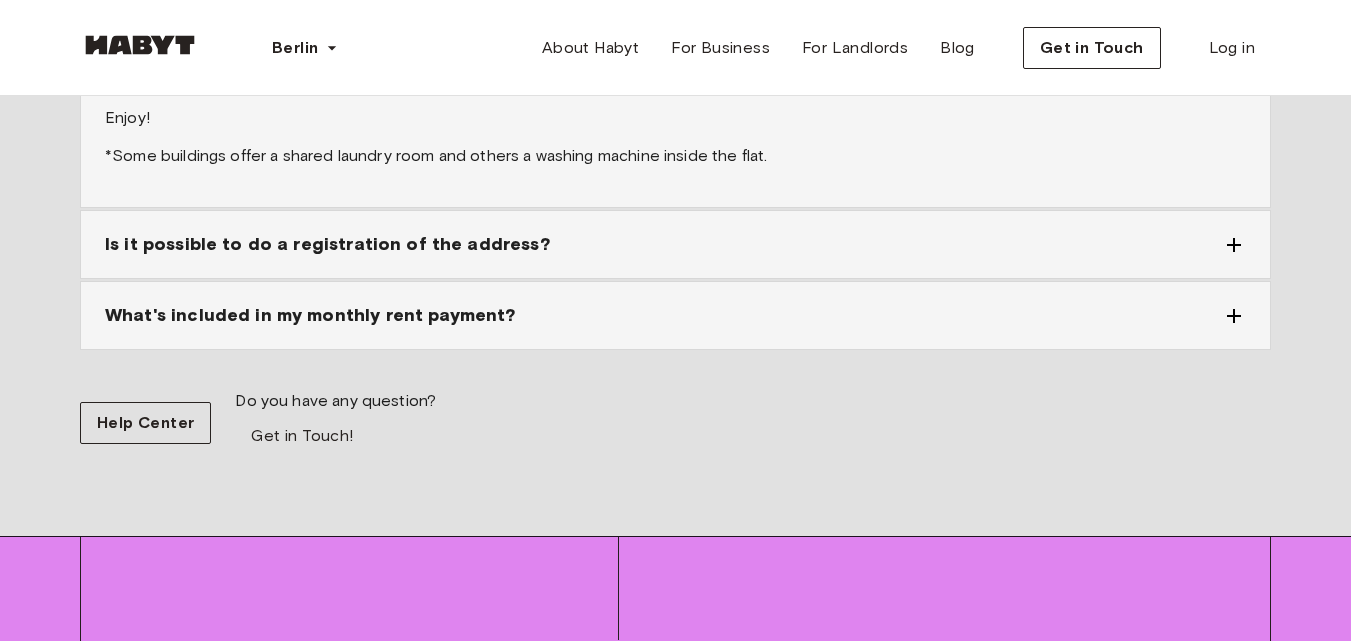 scroll, scrollTop: 2702, scrollLeft: 0, axis: vertical 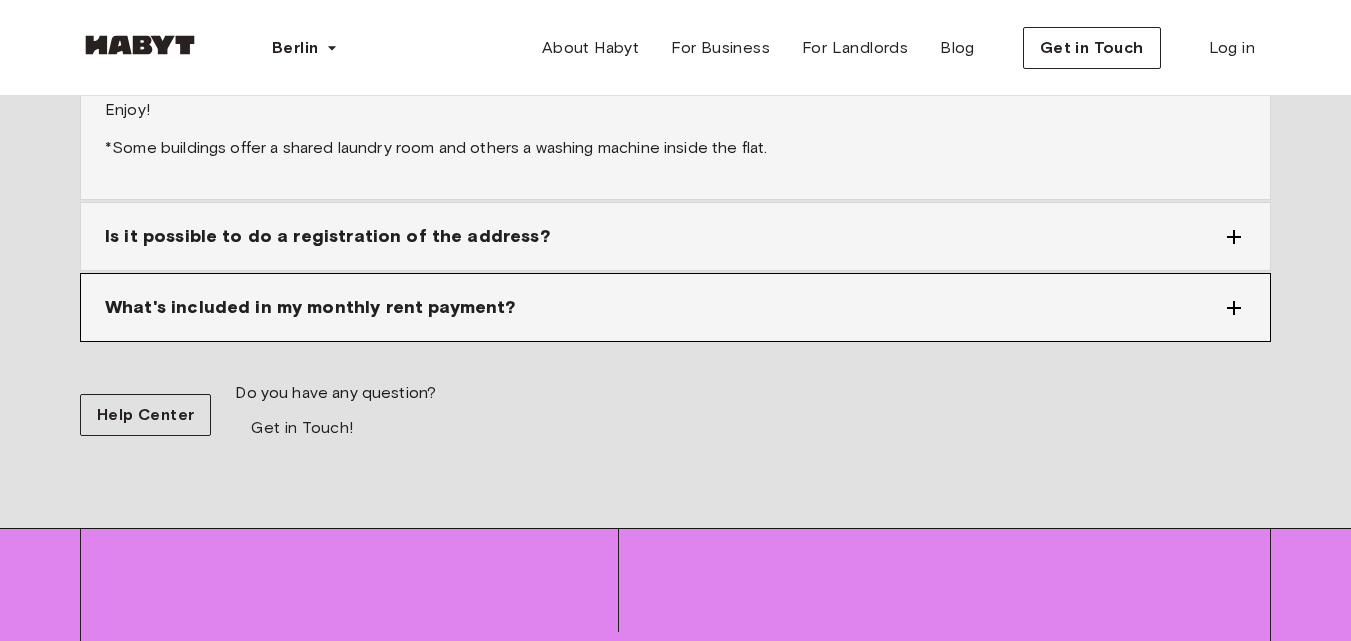 click on "What's included in my monthly rent payment?" at bounding box center (663, 307) 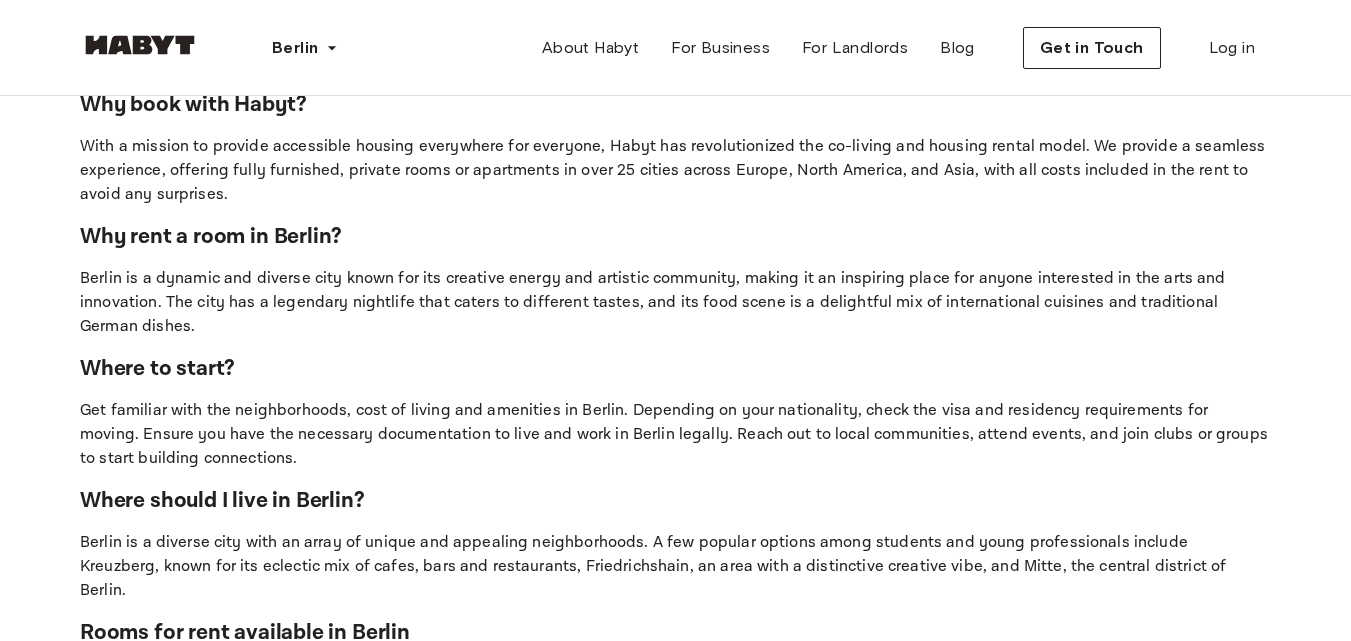 scroll, scrollTop: 1172, scrollLeft: 0, axis: vertical 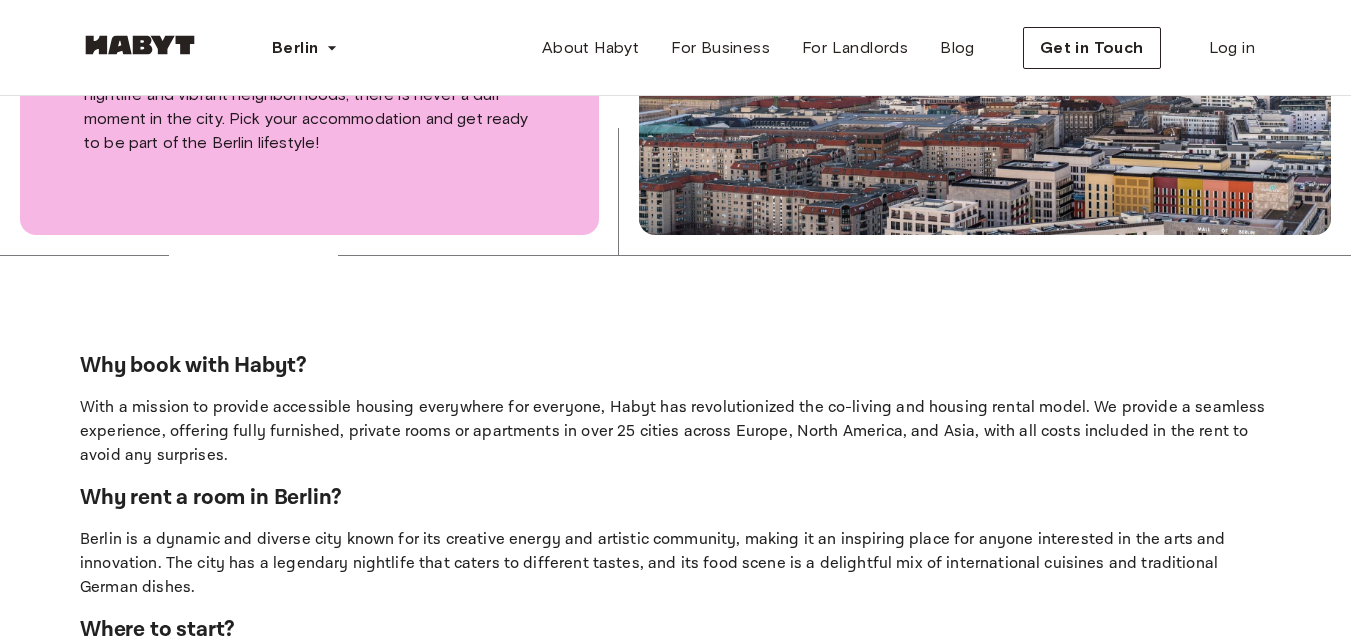 click at bounding box center [985, 0] 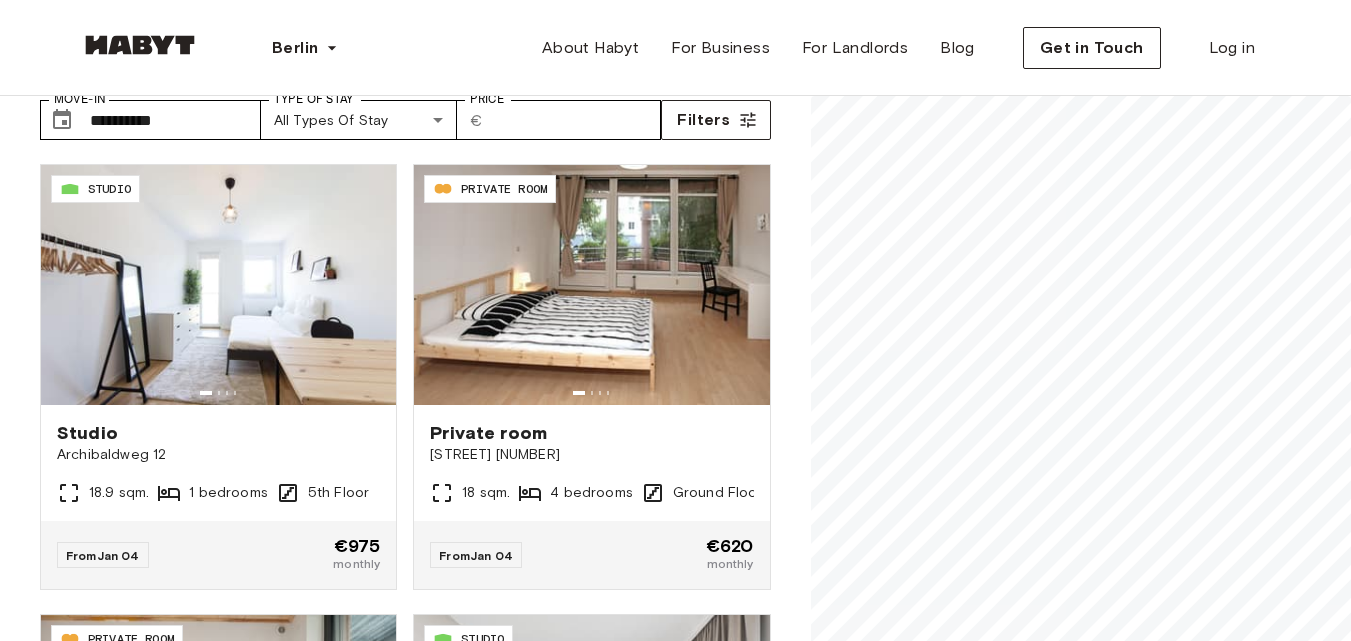 scroll, scrollTop: 103, scrollLeft: 0, axis: vertical 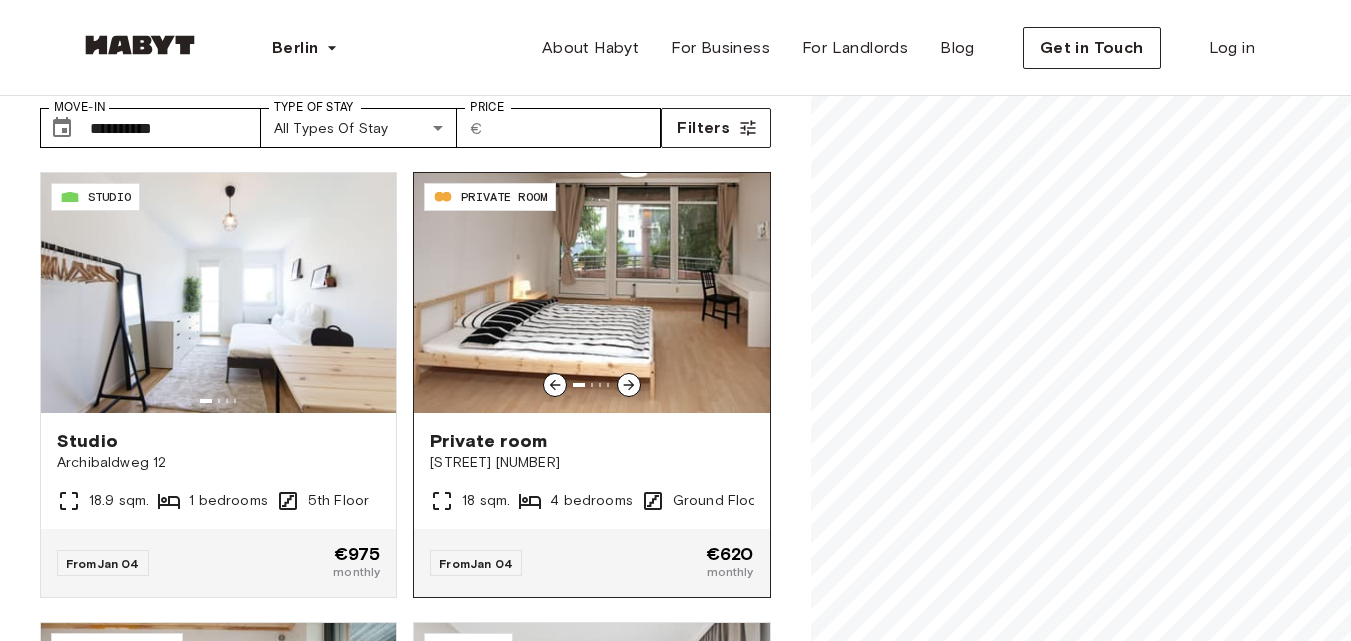 click 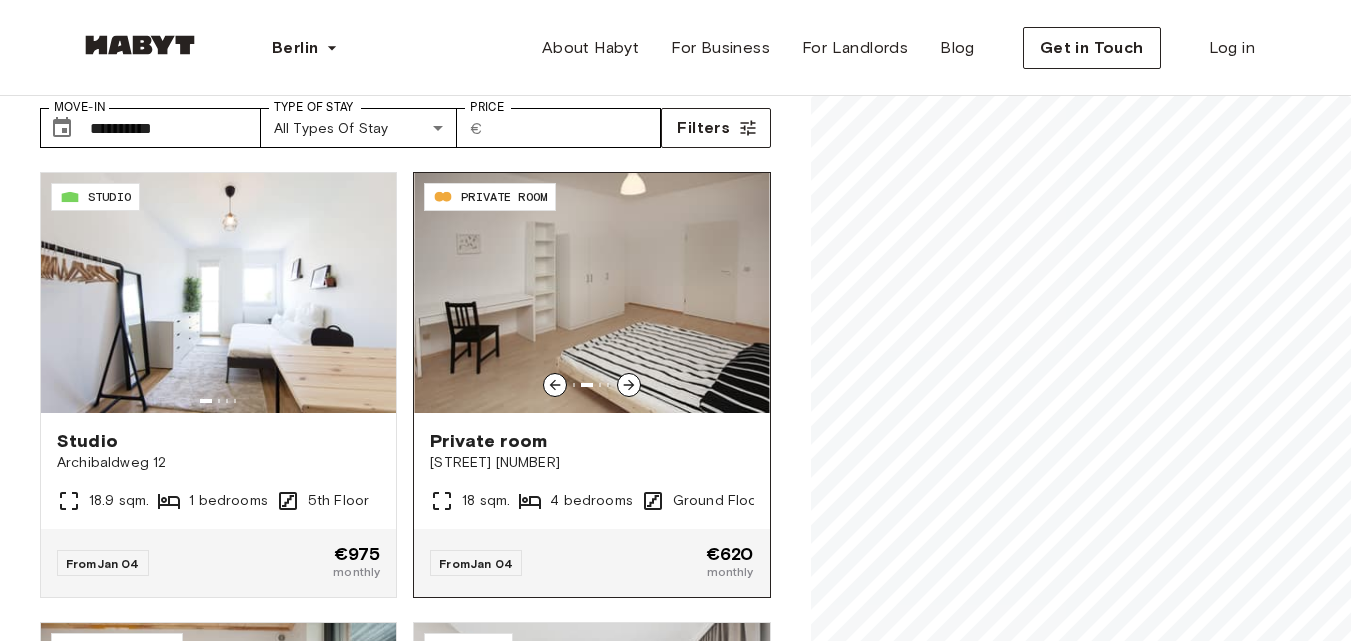 click 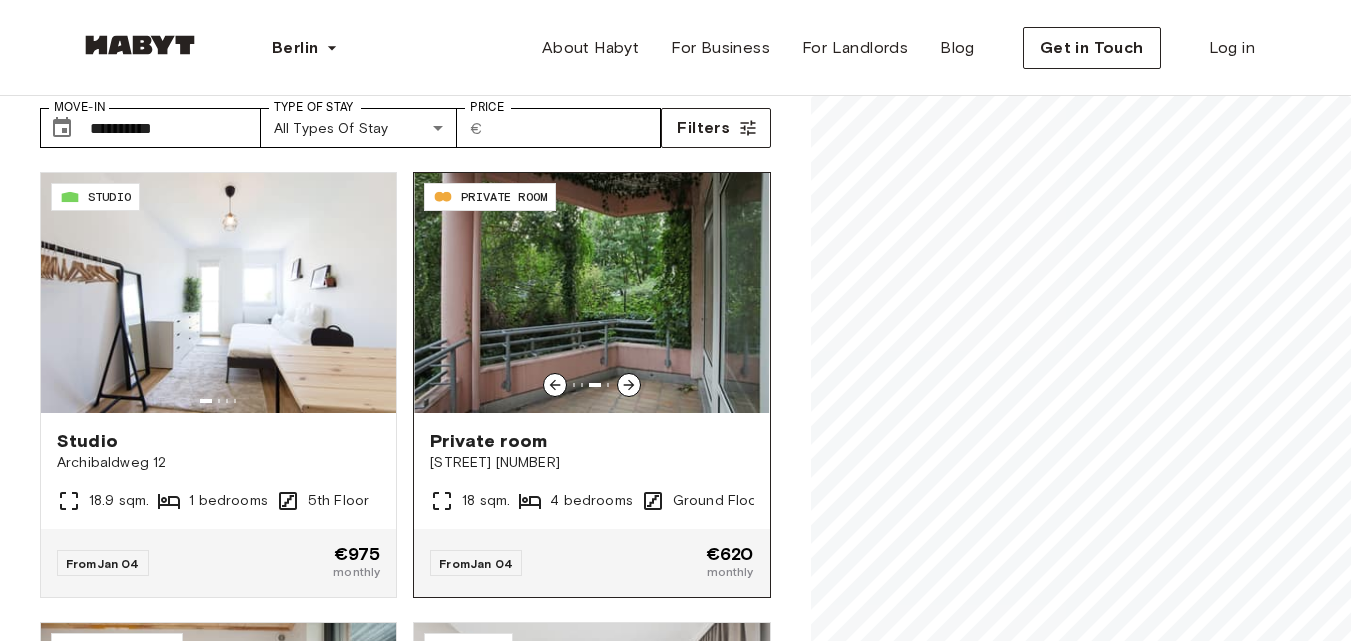 click 